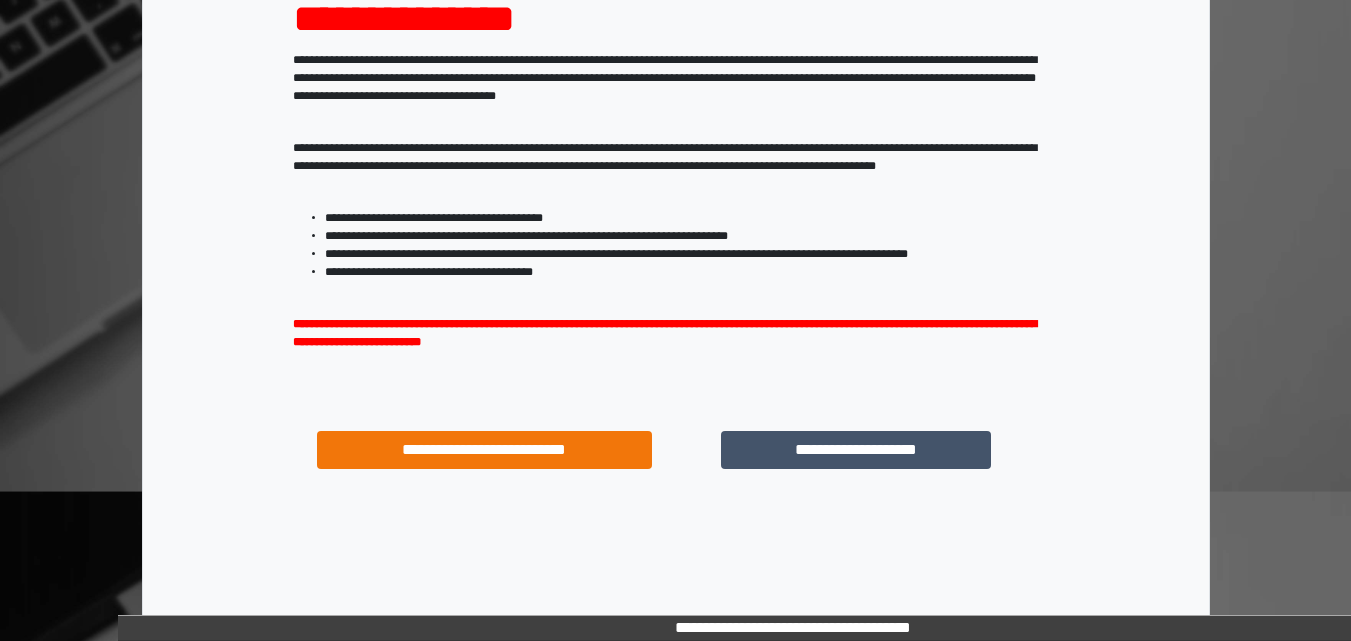 scroll, scrollTop: 287, scrollLeft: 0, axis: vertical 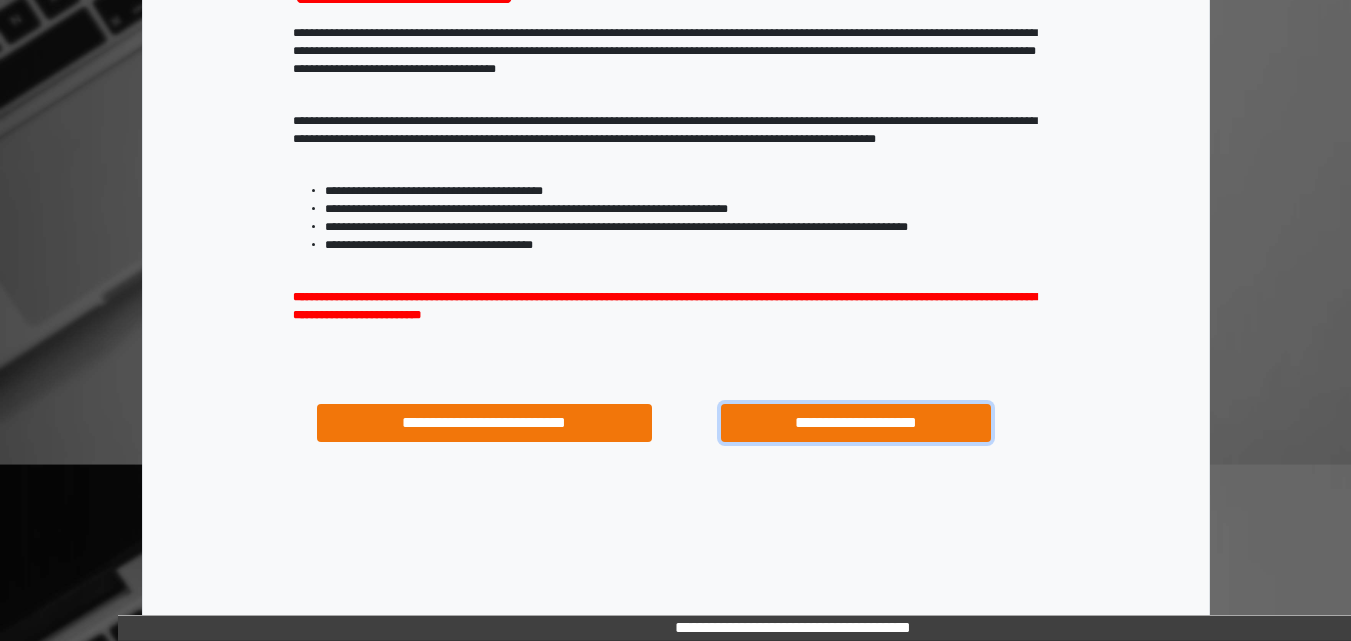click on "**********" at bounding box center (855, 423) 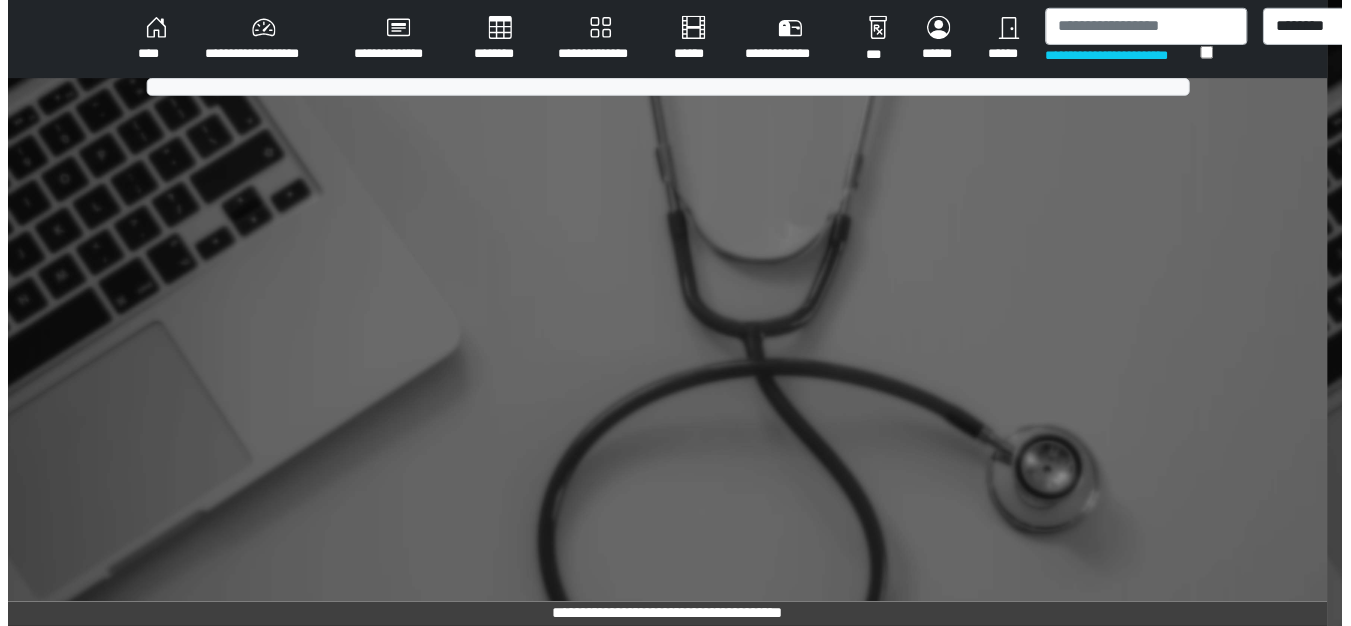 scroll, scrollTop: 0, scrollLeft: 0, axis: both 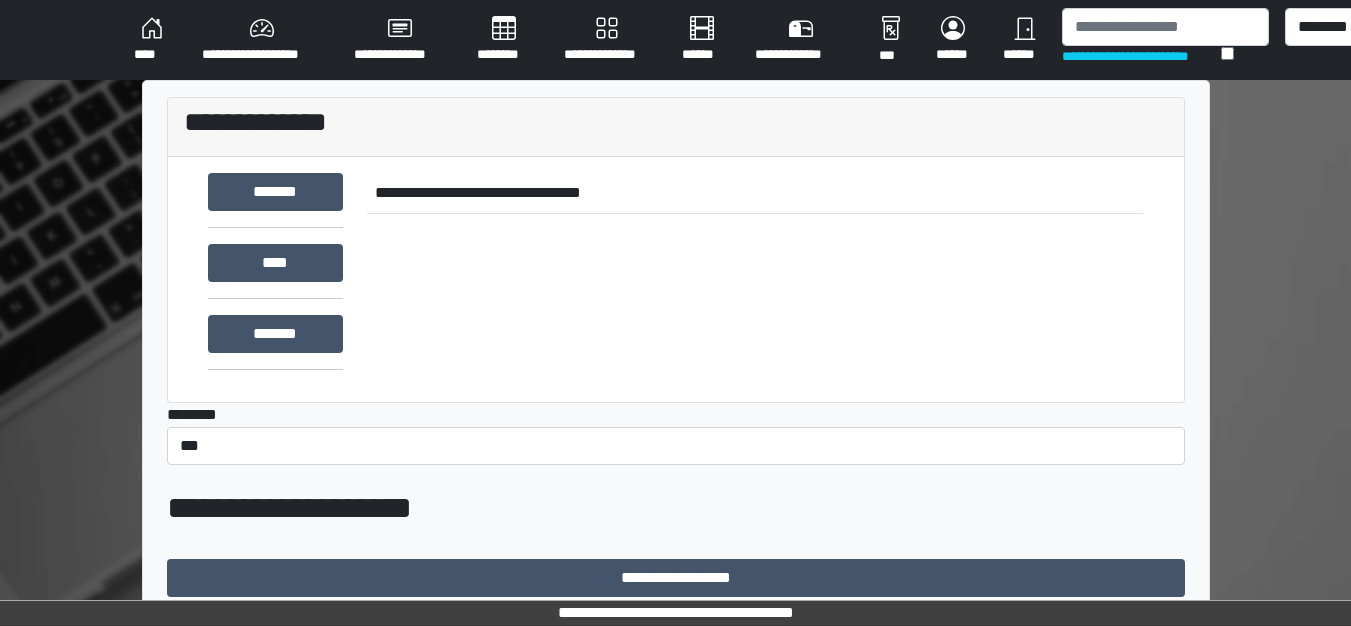 click on "**********" at bounding box center [262, 40] 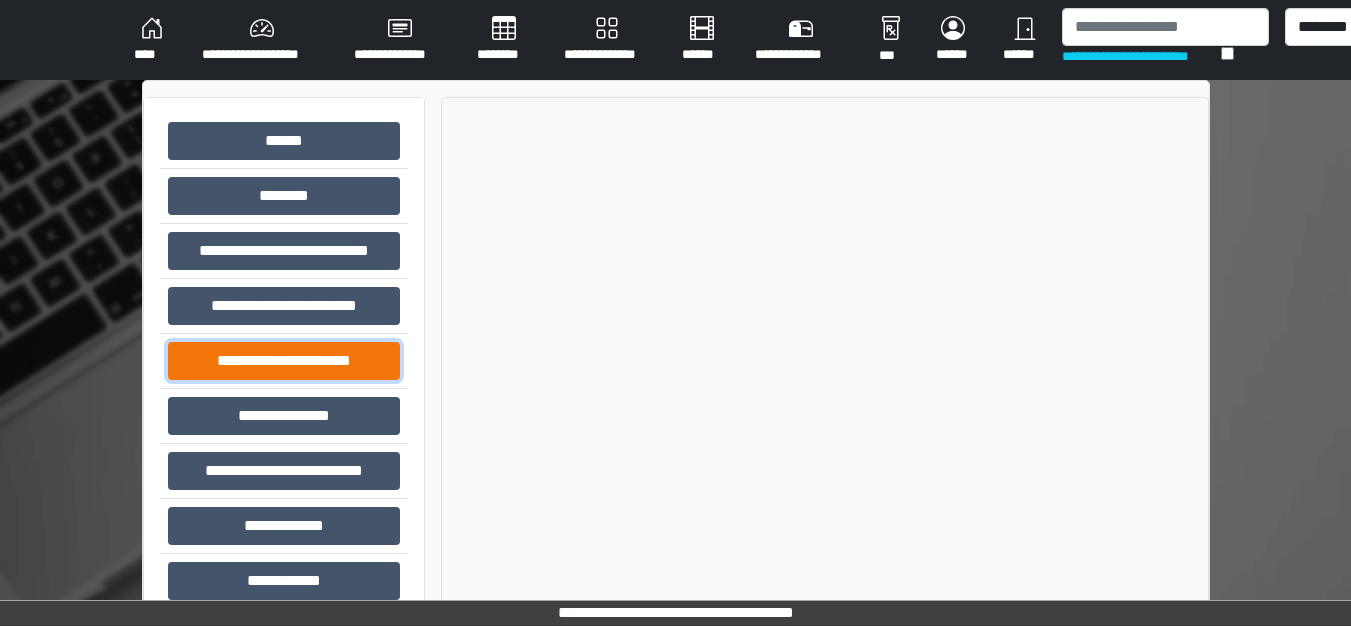 click on "**********" at bounding box center [284, 361] 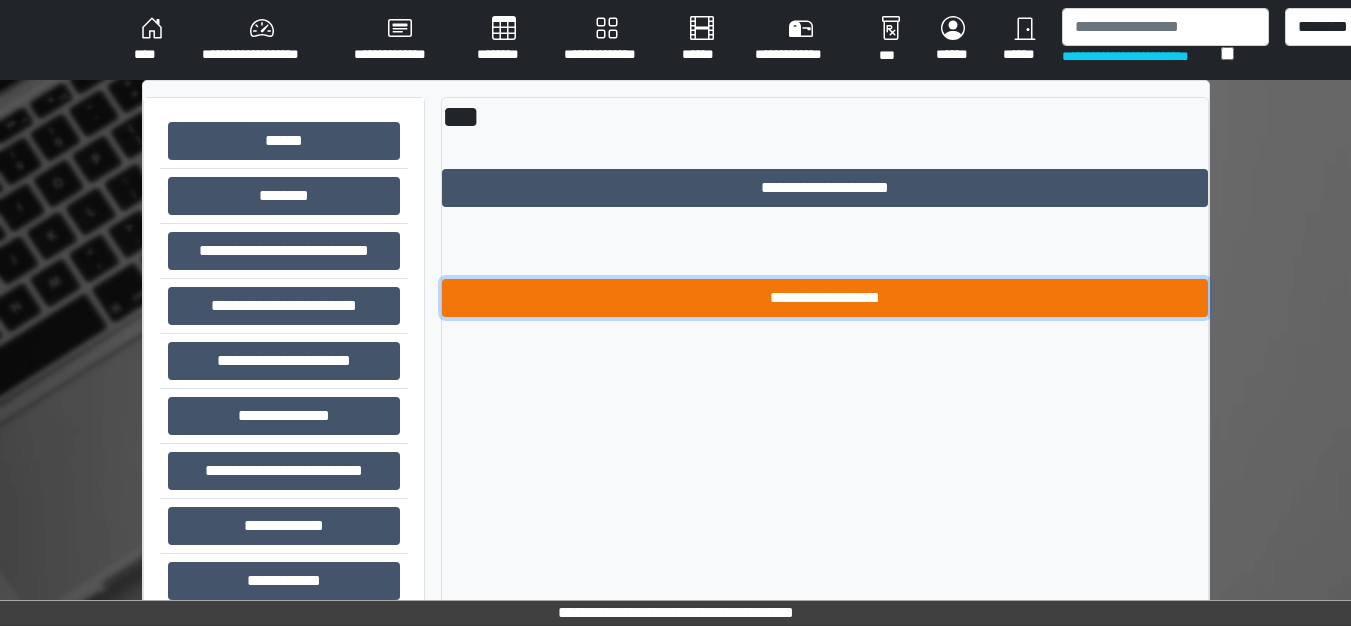 click on "**********" at bounding box center [825, 298] 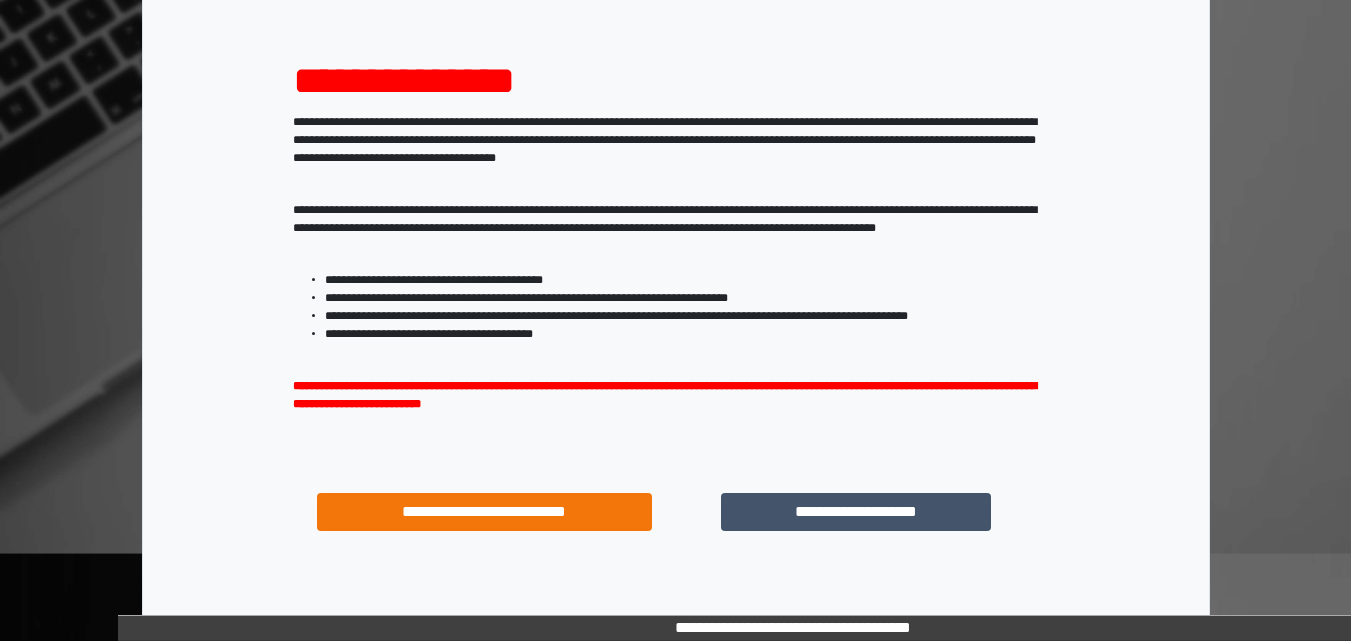 scroll, scrollTop: 200, scrollLeft: 0, axis: vertical 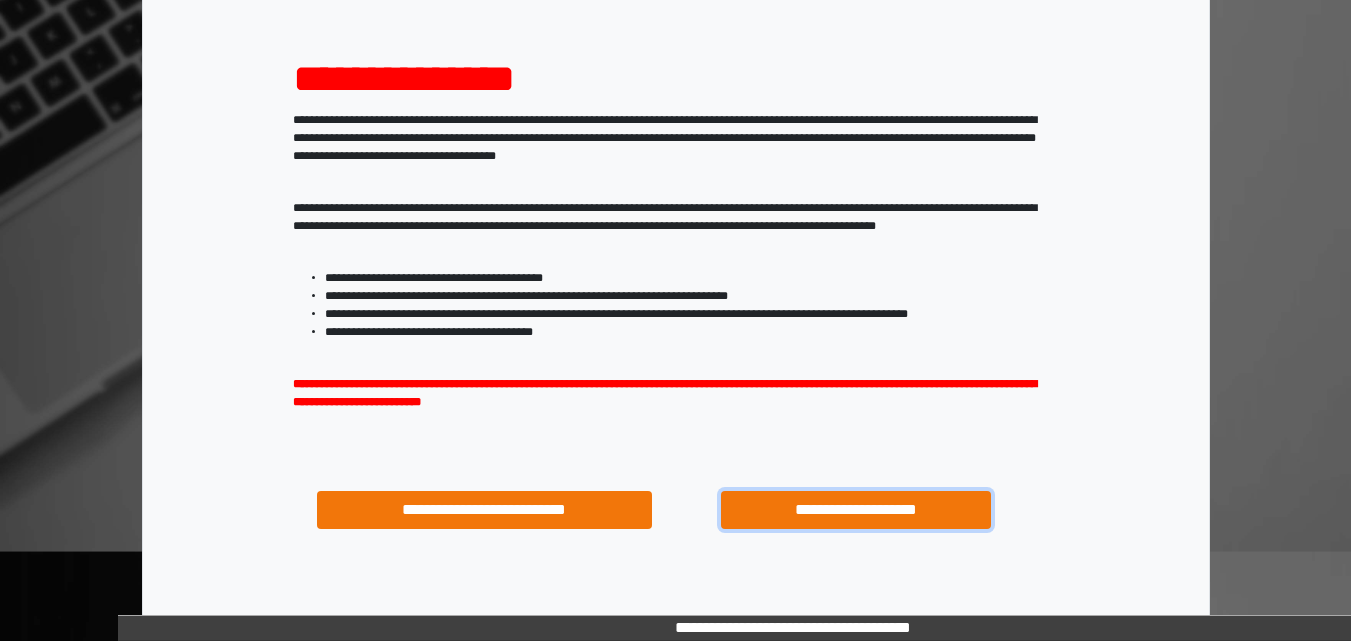 click on "**********" at bounding box center [855, 510] 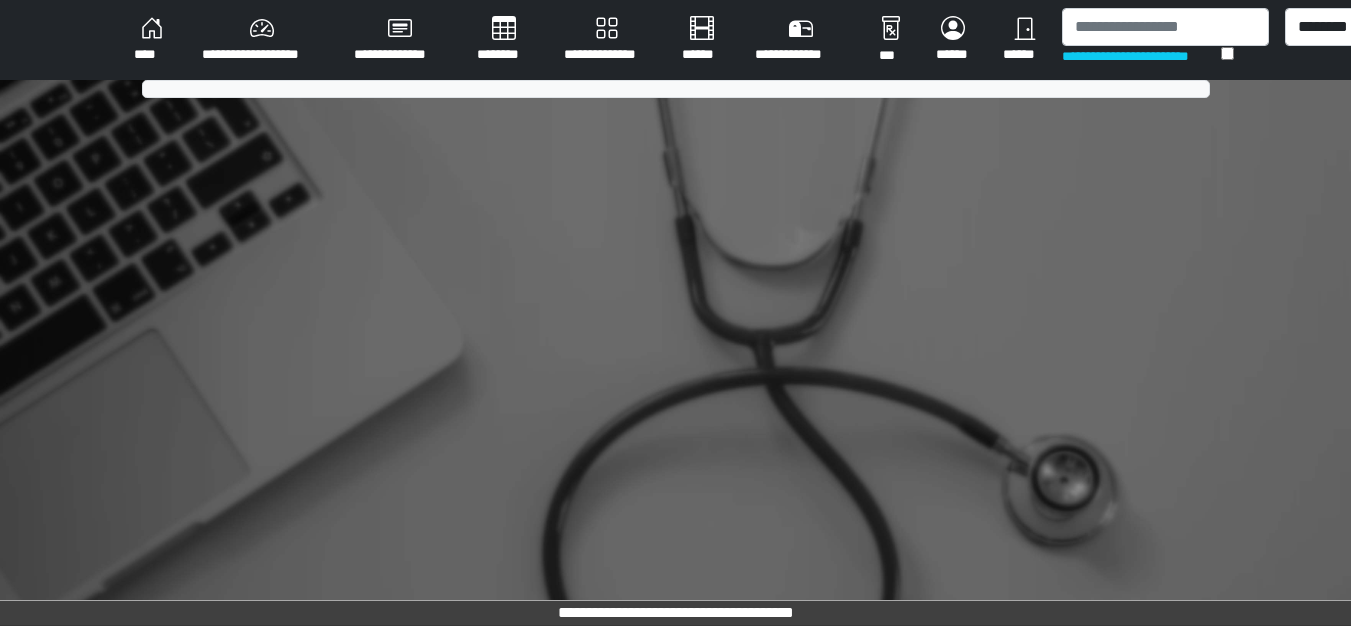 scroll, scrollTop: 0, scrollLeft: 0, axis: both 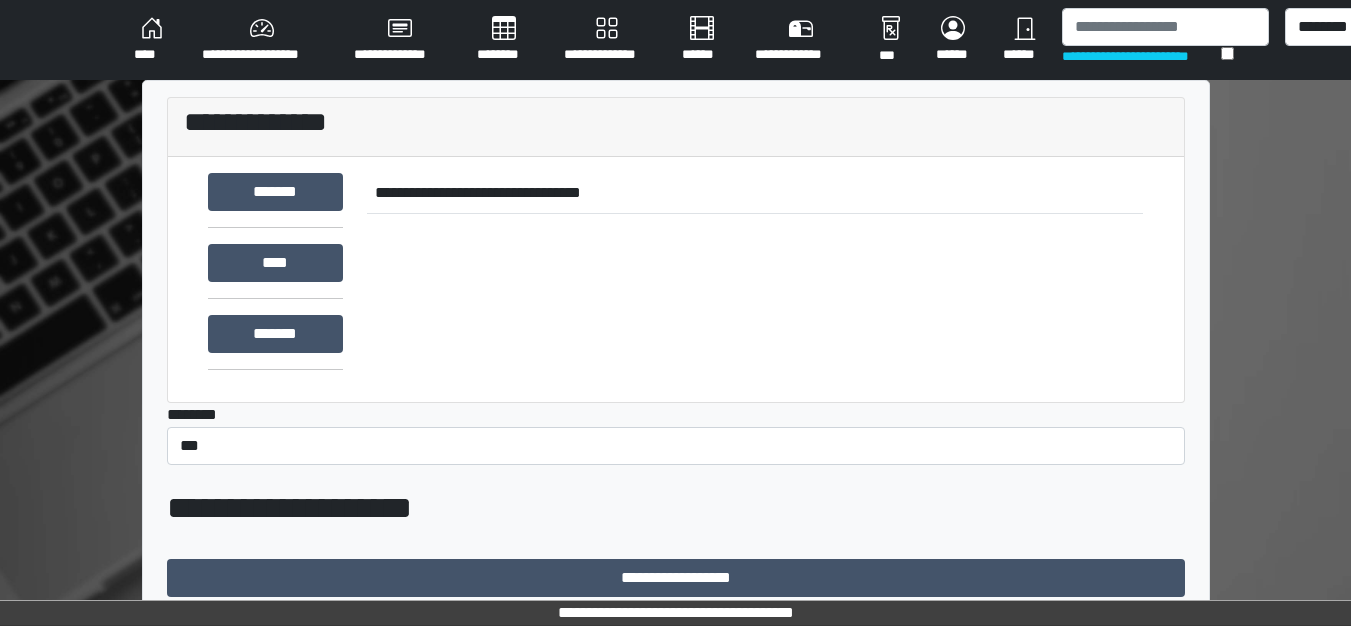 click on "****" at bounding box center (152, 40) 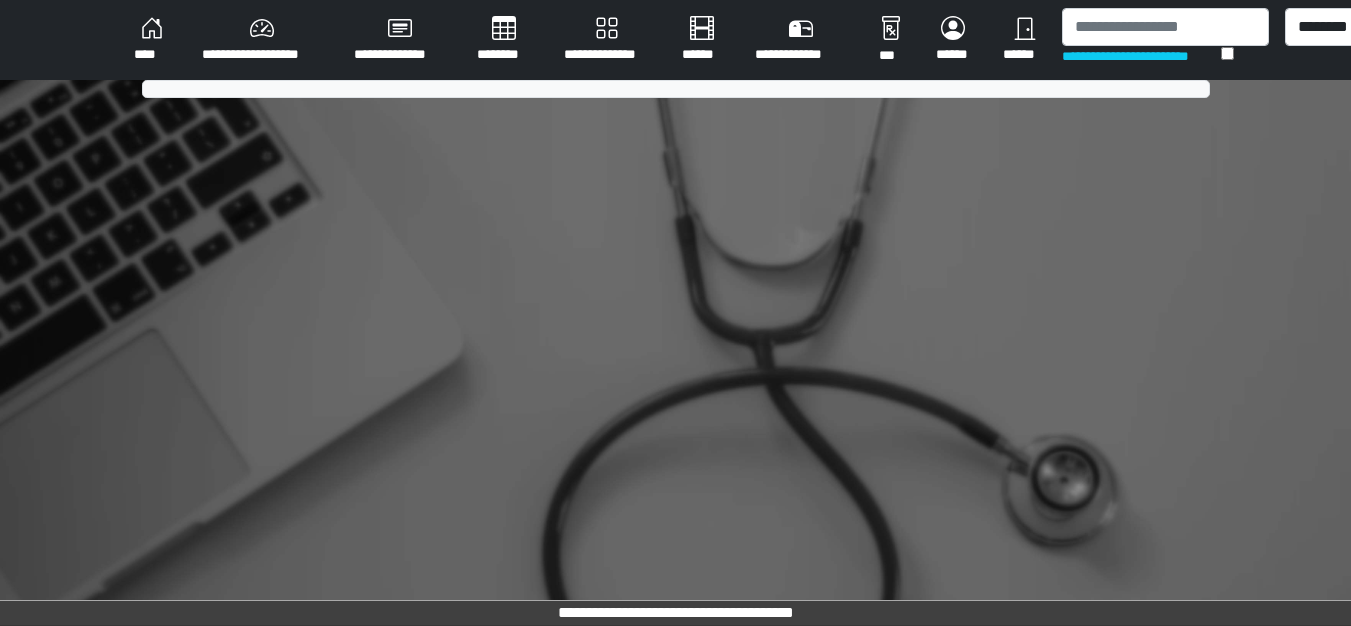 scroll, scrollTop: 0, scrollLeft: 0, axis: both 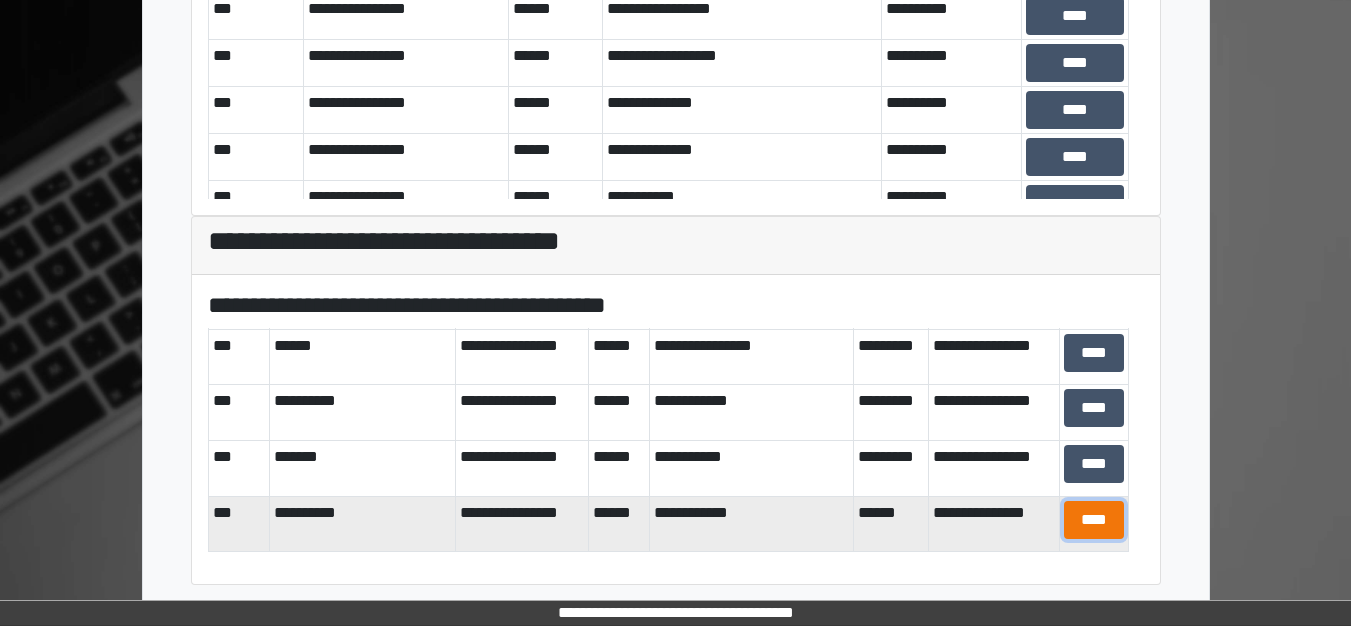 click on "****" at bounding box center (1094, 520) 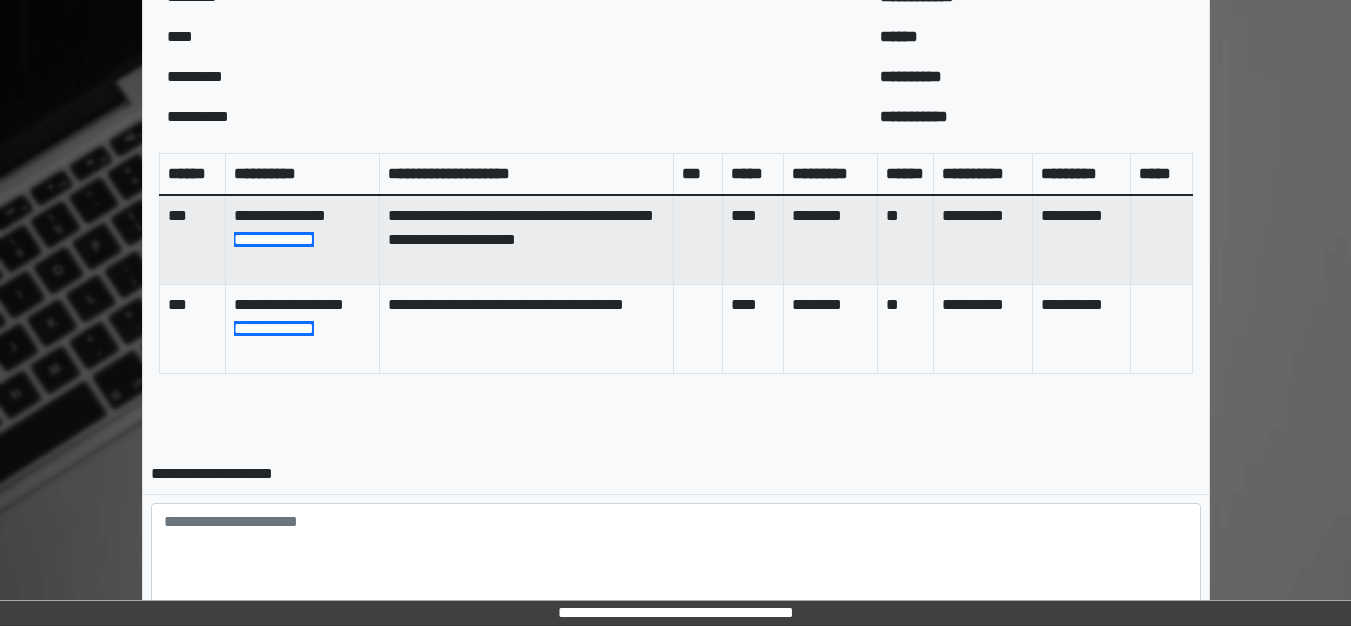 scroll, scrollTop: 875, scrollLeft: 0, axis: vertical 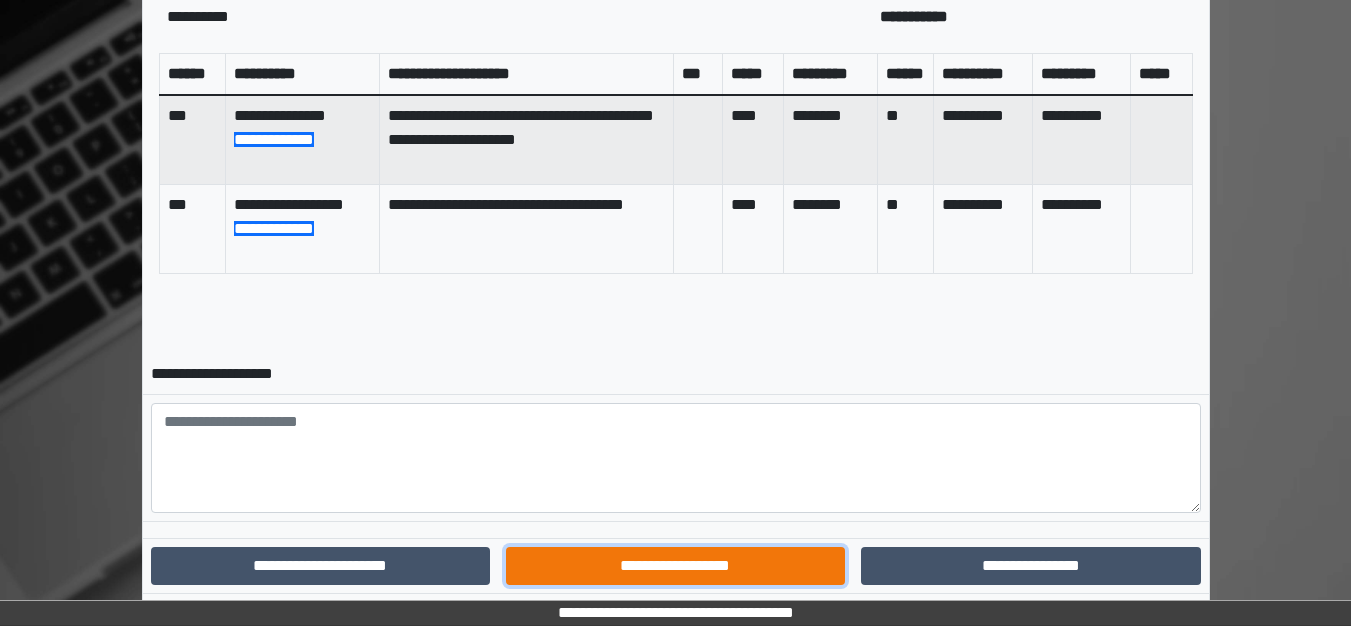click on "**********" at bounding box center [675, 566] 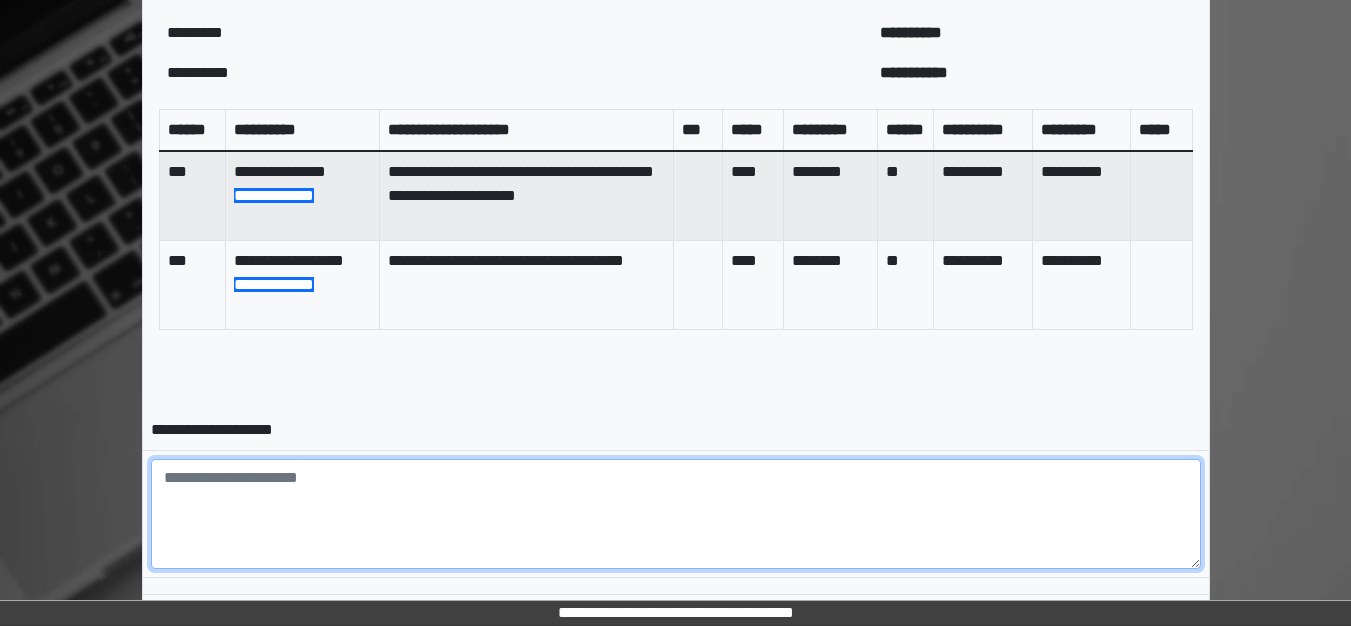 click at bounding box center (676, 514) 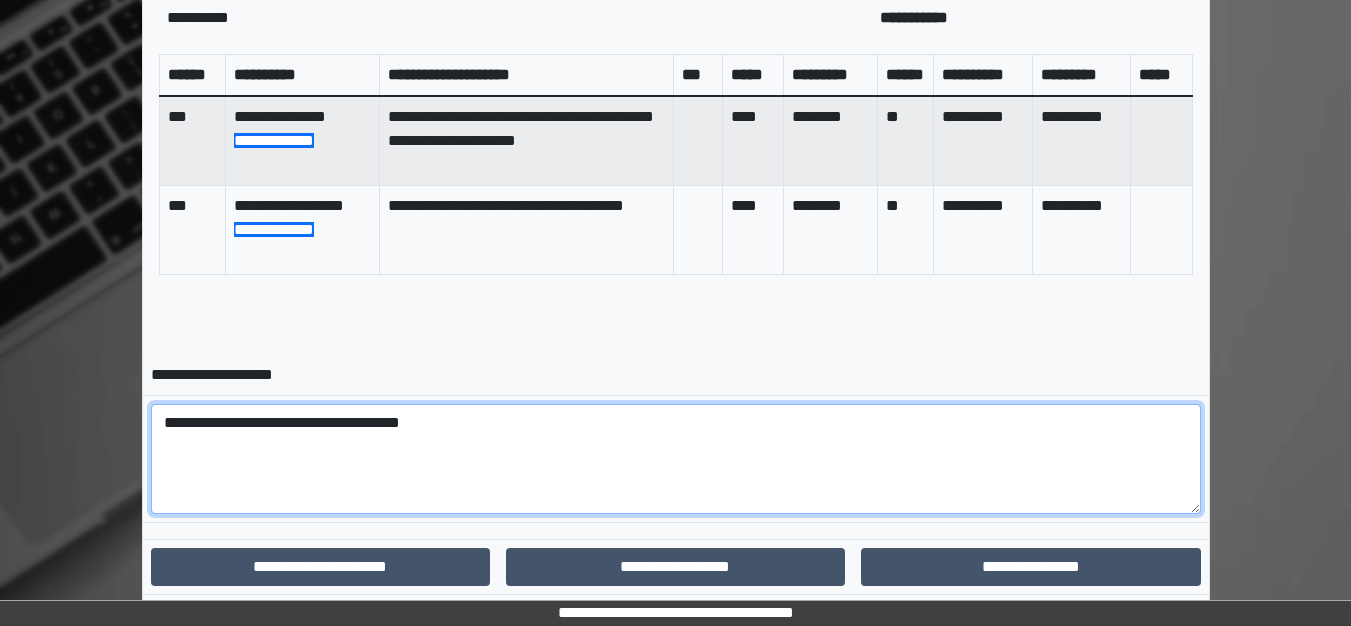 scroll, scrollTop: 980, scrollLeft: 0, axis: vertical 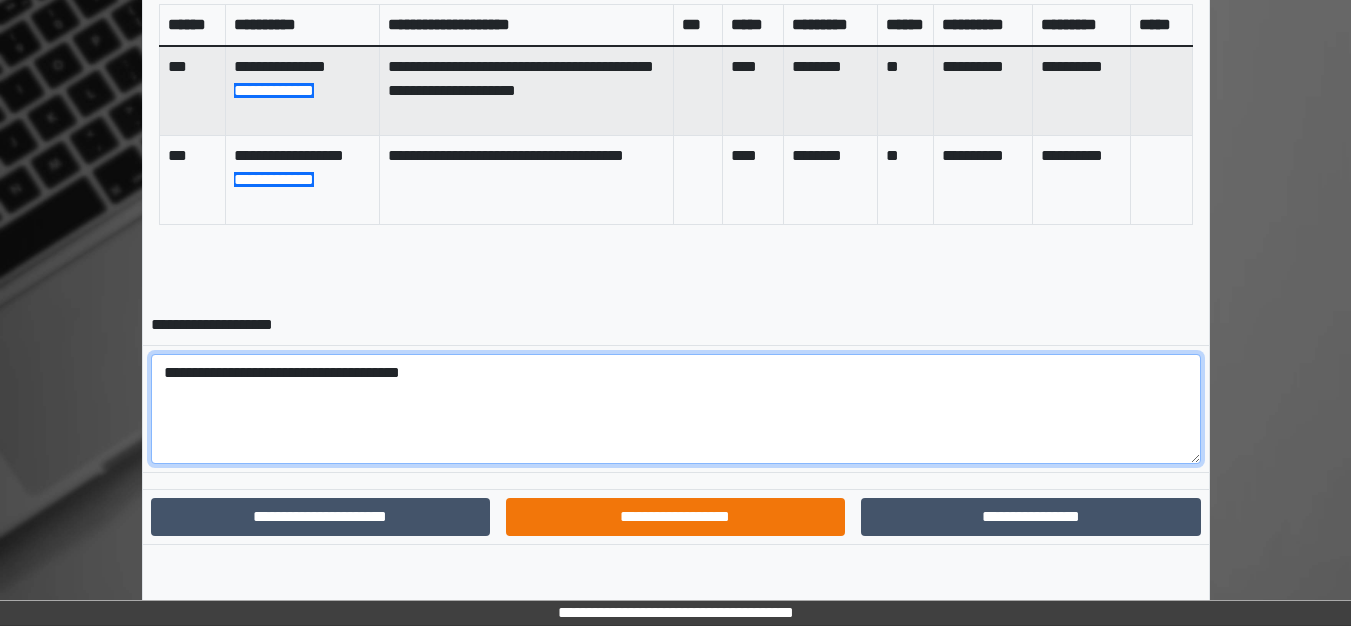 type on "**********" 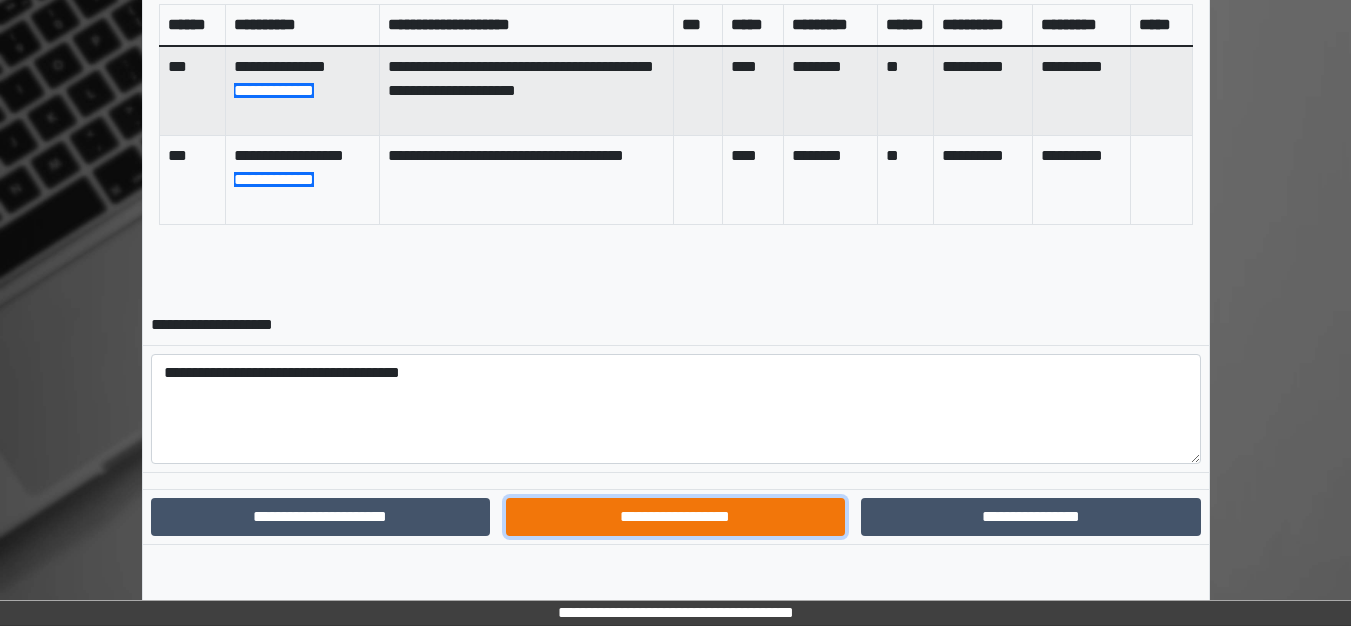 click on "**********" at bounding box center [675, 517] 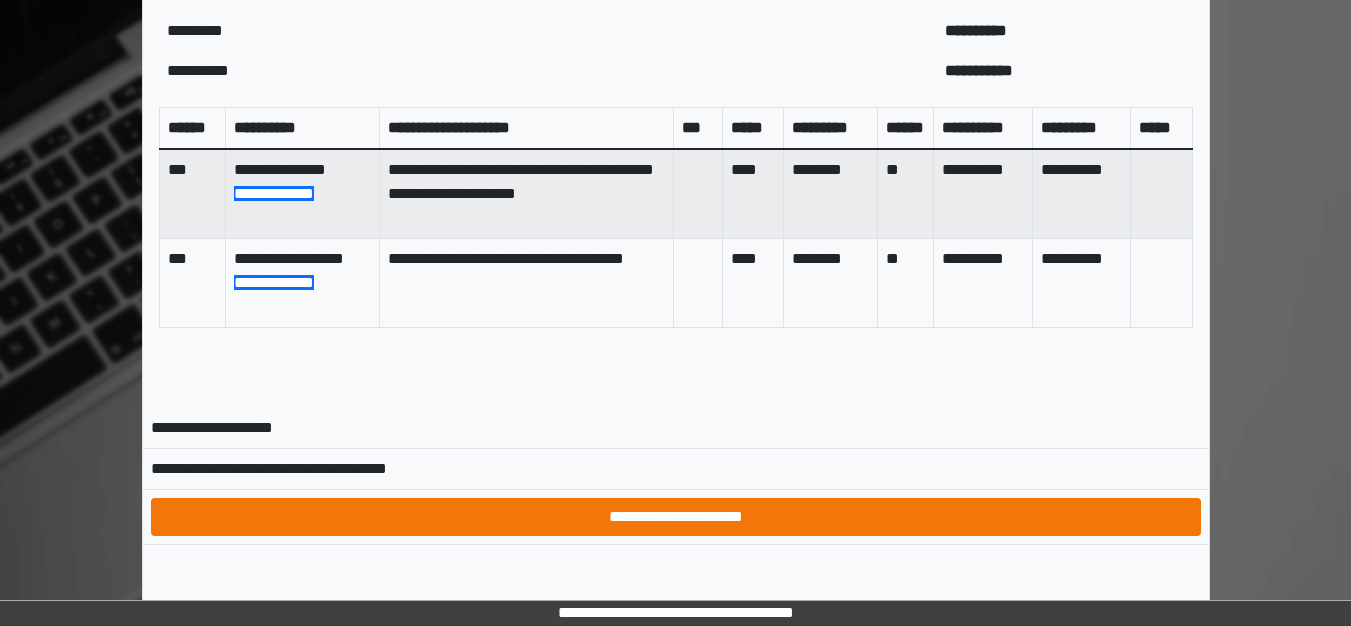 scroll, scrollTop: 821, scrollLeft: 0, axis: vertical 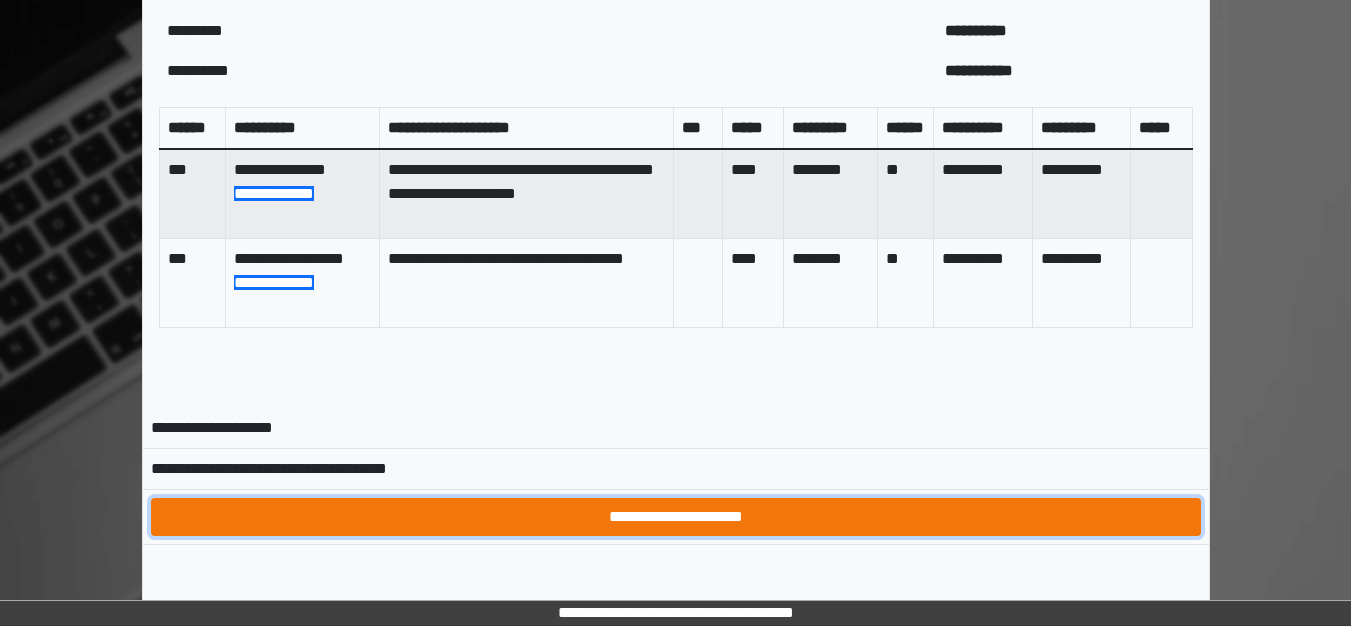 click on "**********" at bounding box center [676, 517] 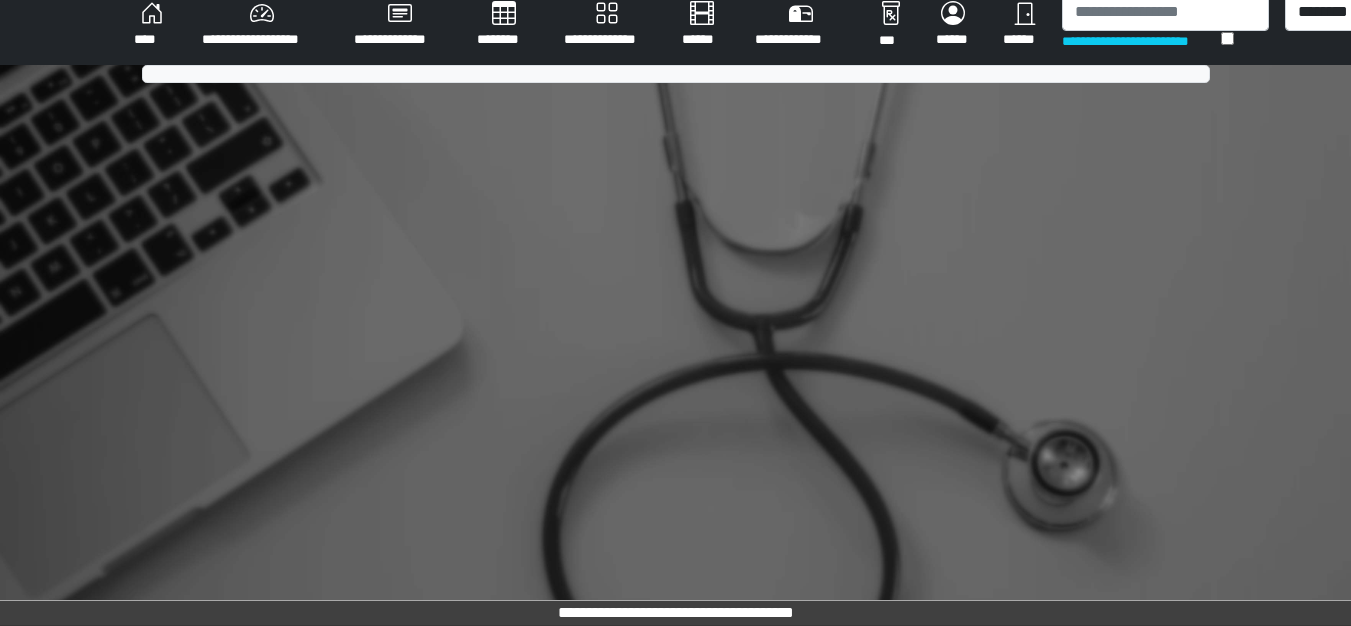 scroll, scrollTop: 775, scrollLeft: 0, axis: vertical 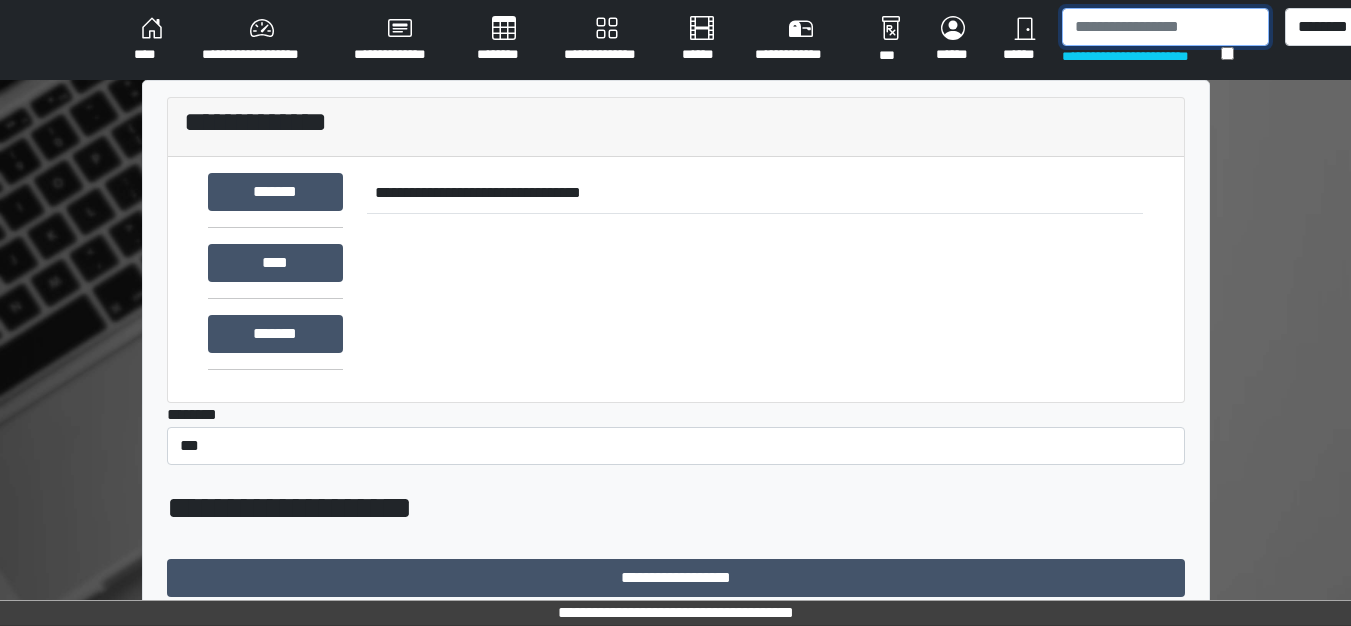 click at bounding box center [1165, 27] 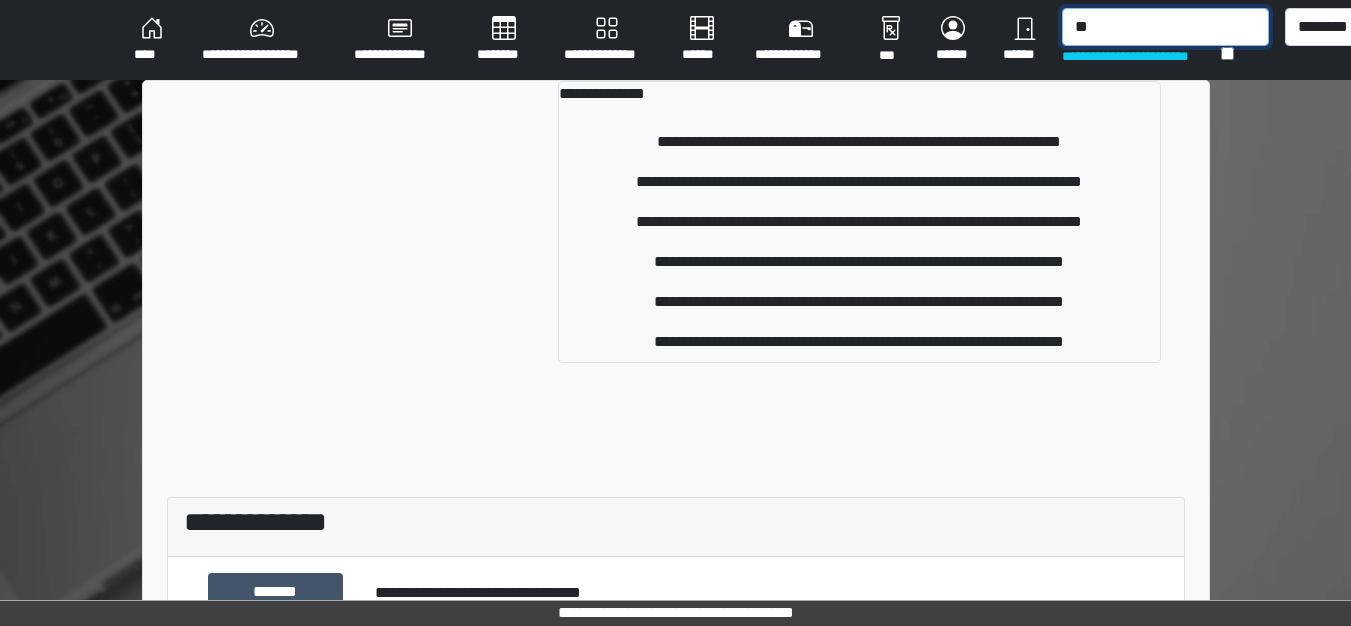 type on "*" 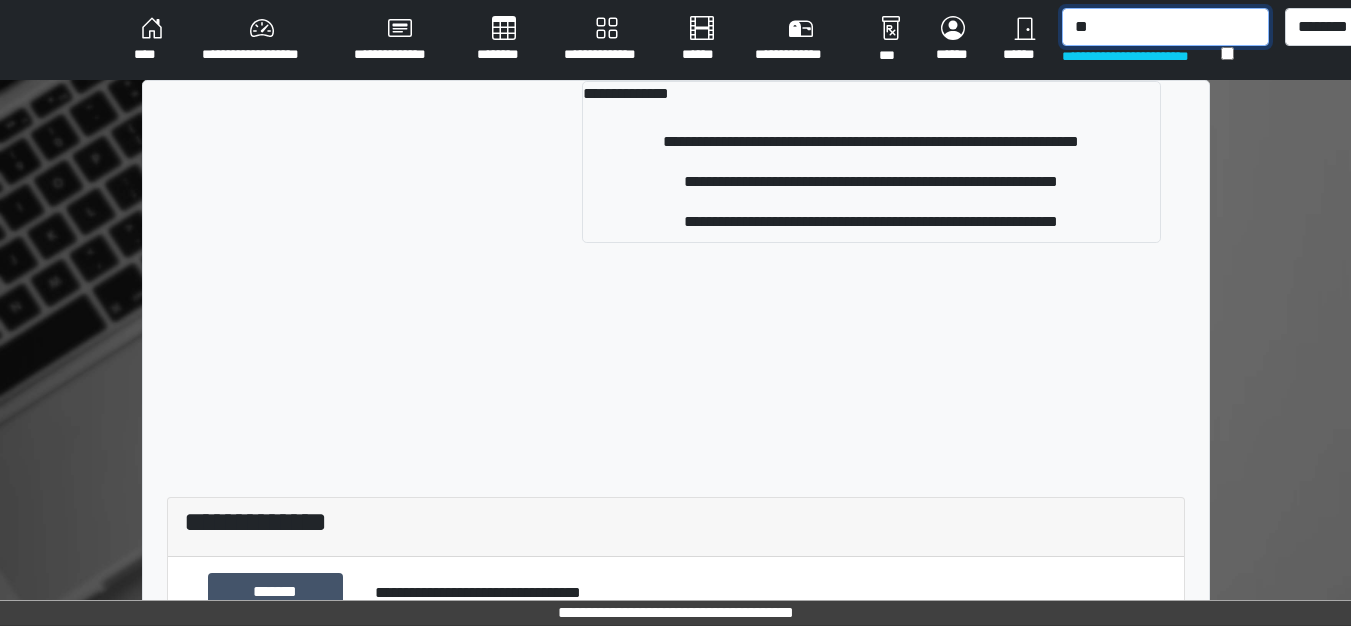 type on "*" 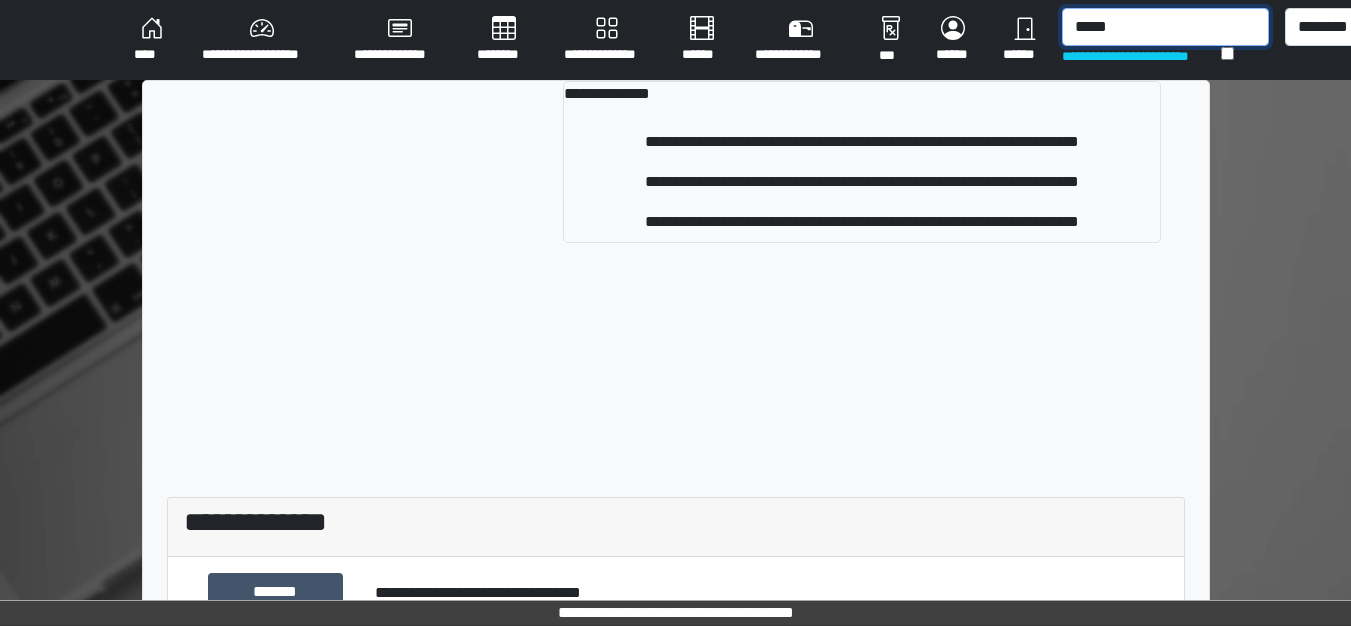 type on "*****" 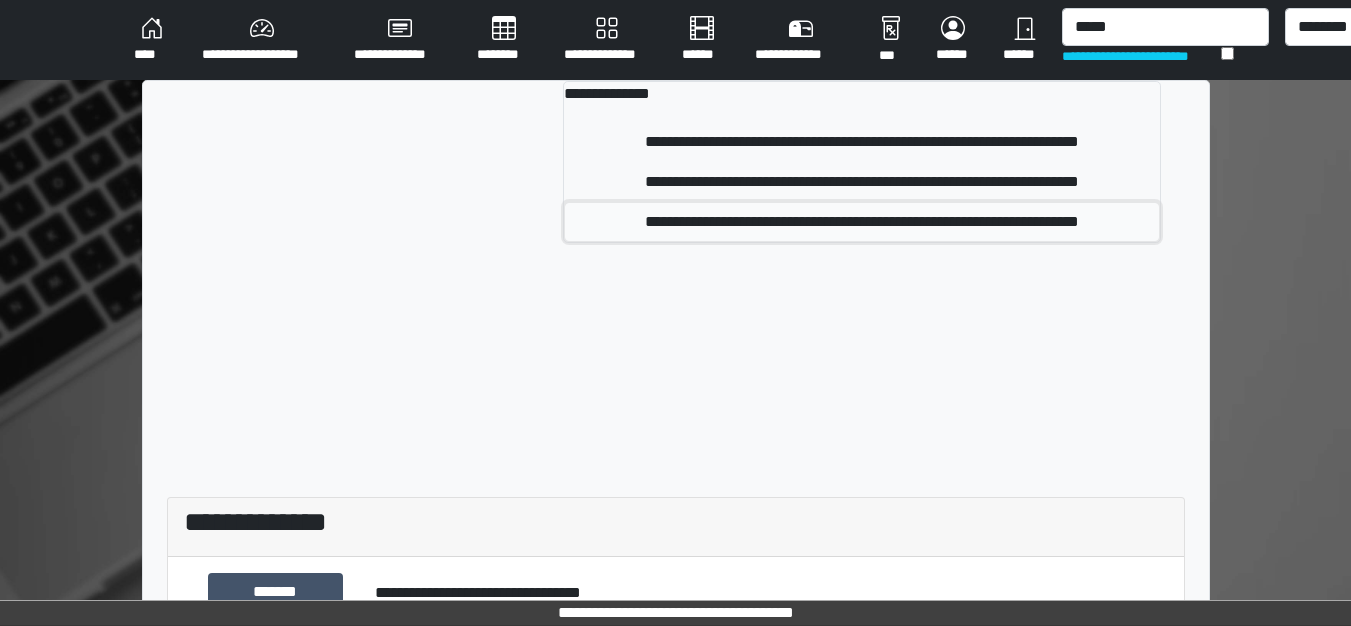 click on "**********" at bounding box center (861, 222) 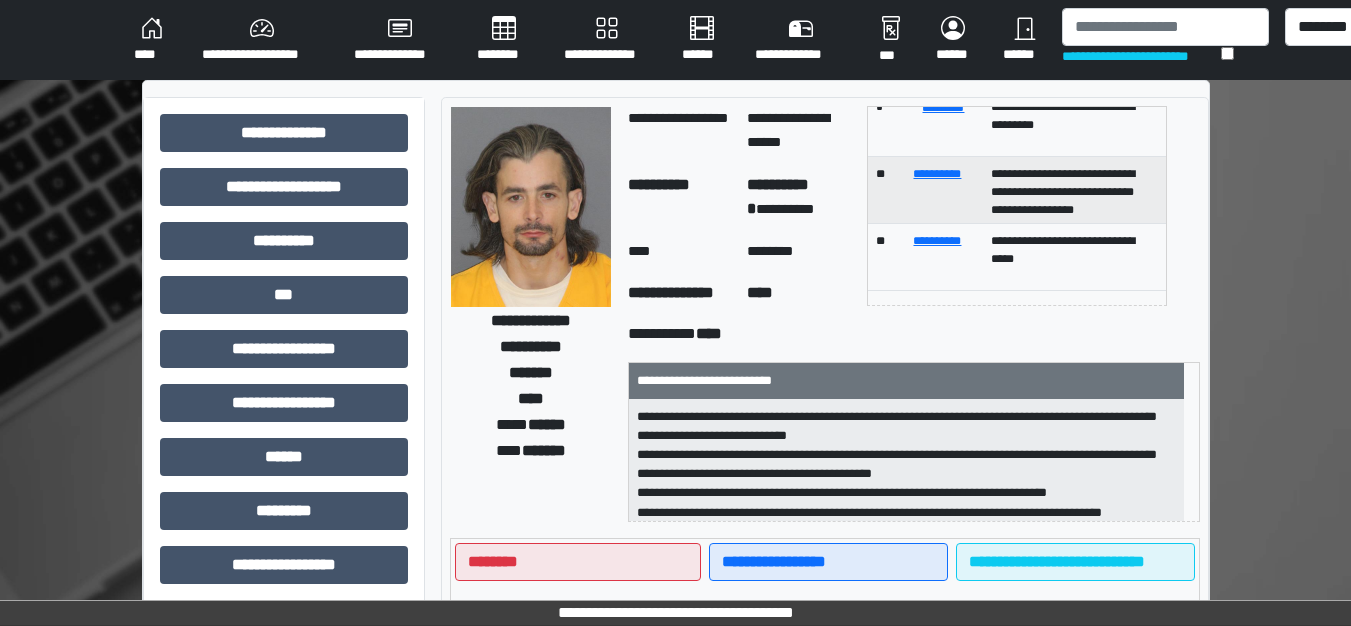 scroll, scrollTop: 188, scrollLeft: 0, axis: vertical 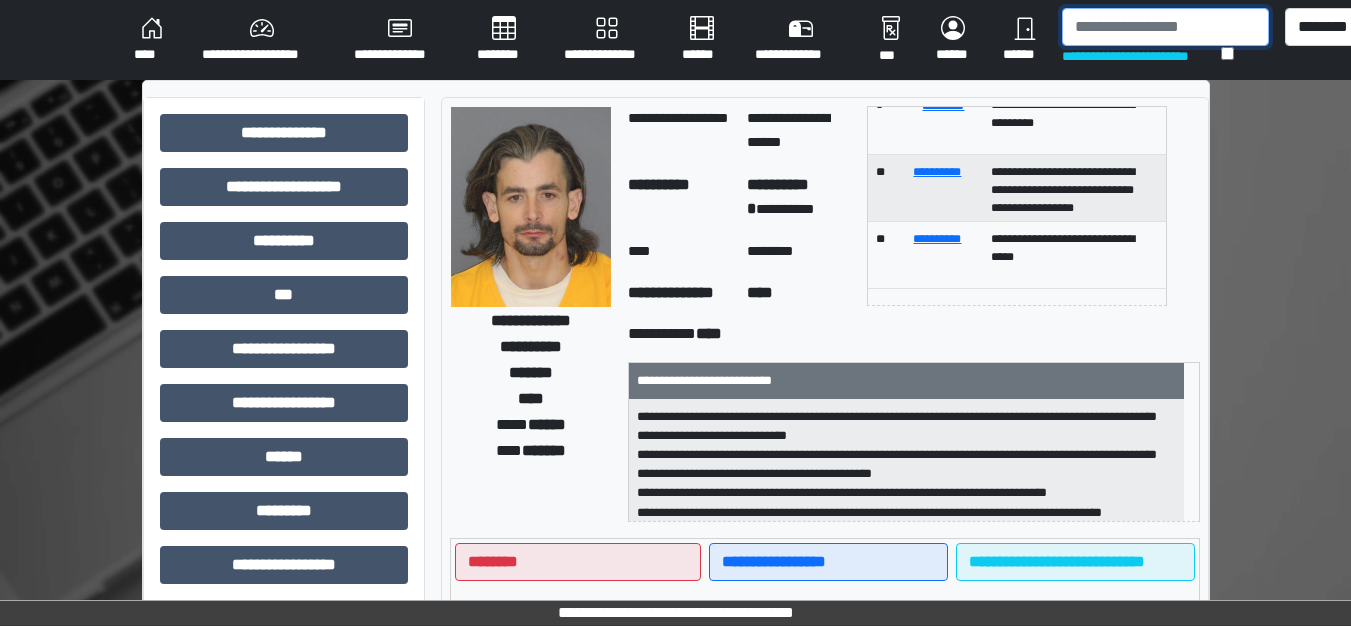 click at bounding box center (1165, 27) 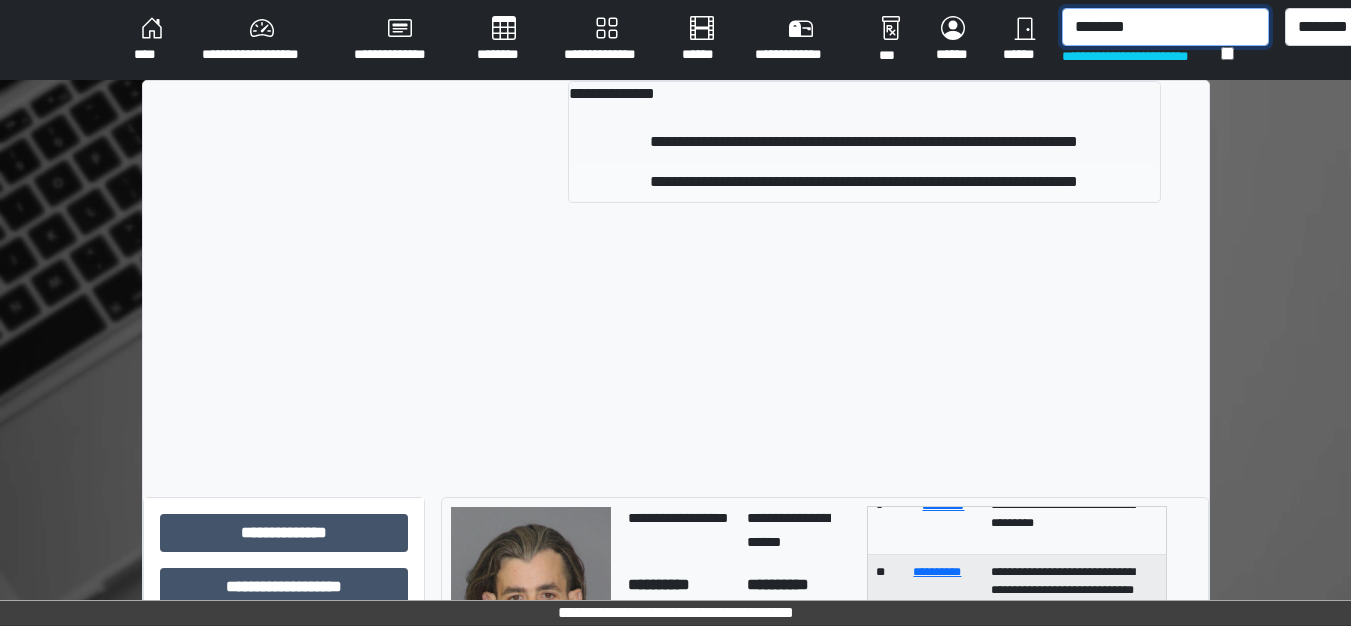 type on "********" 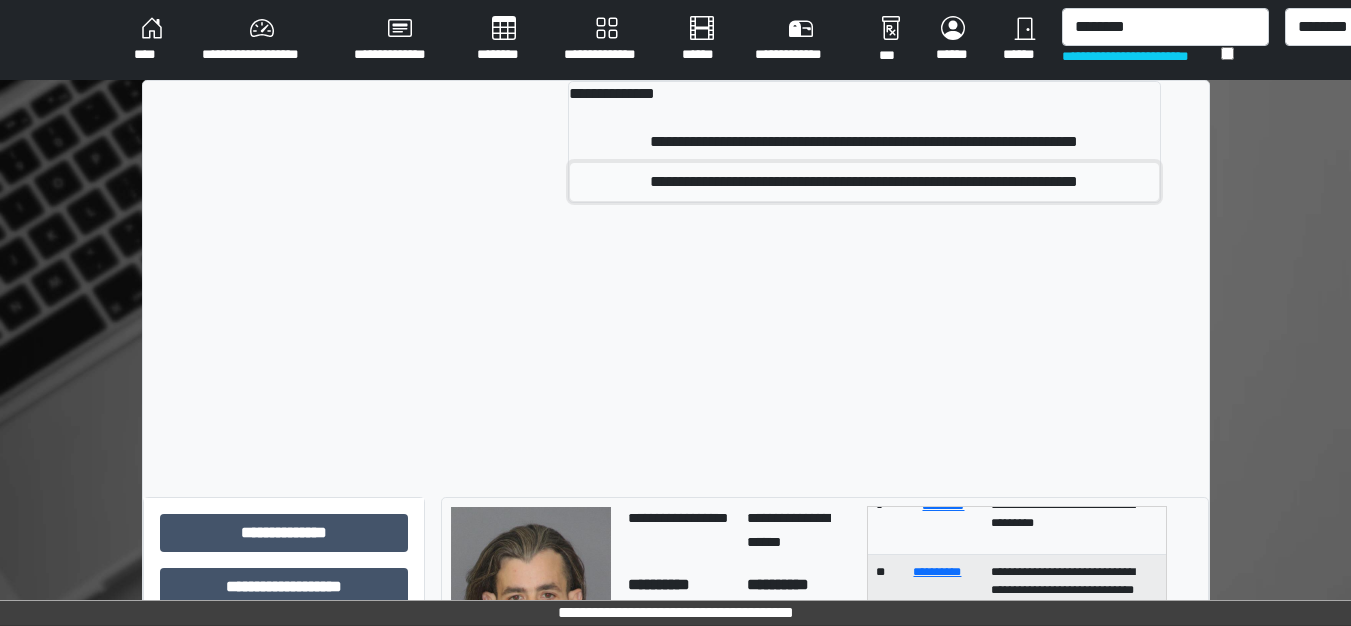 click on "**********" at bounding box center (864, 182) 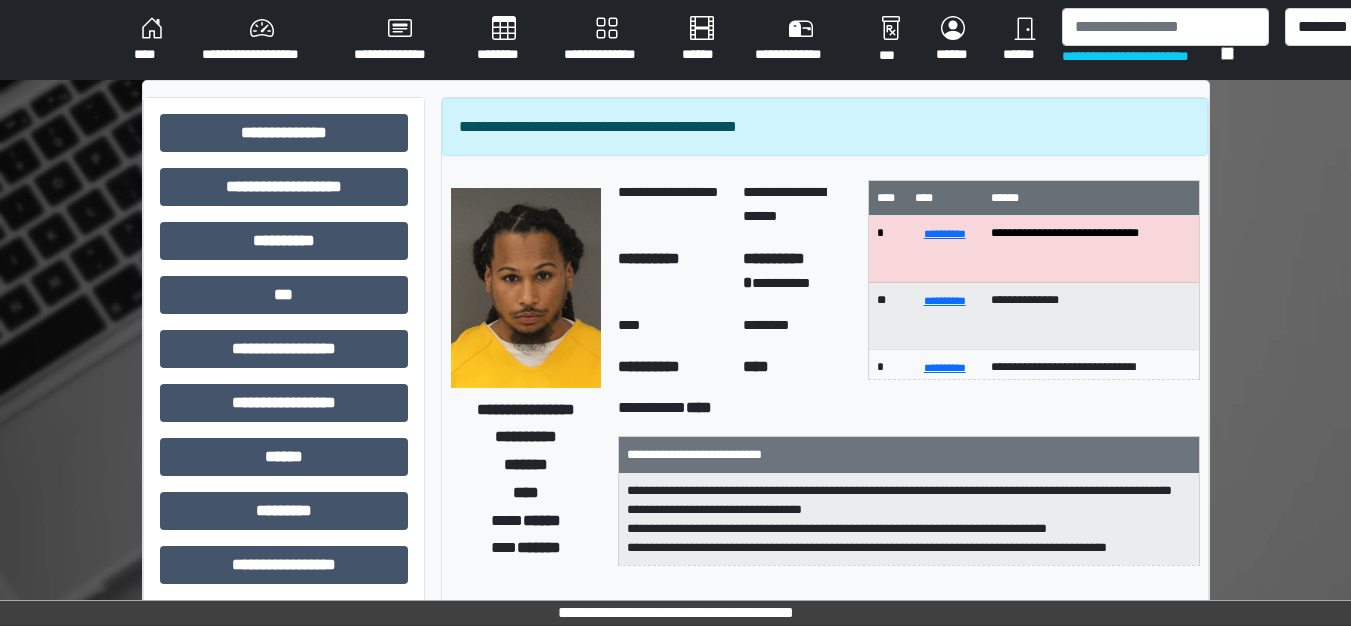 click at bounding box center [526, 288] 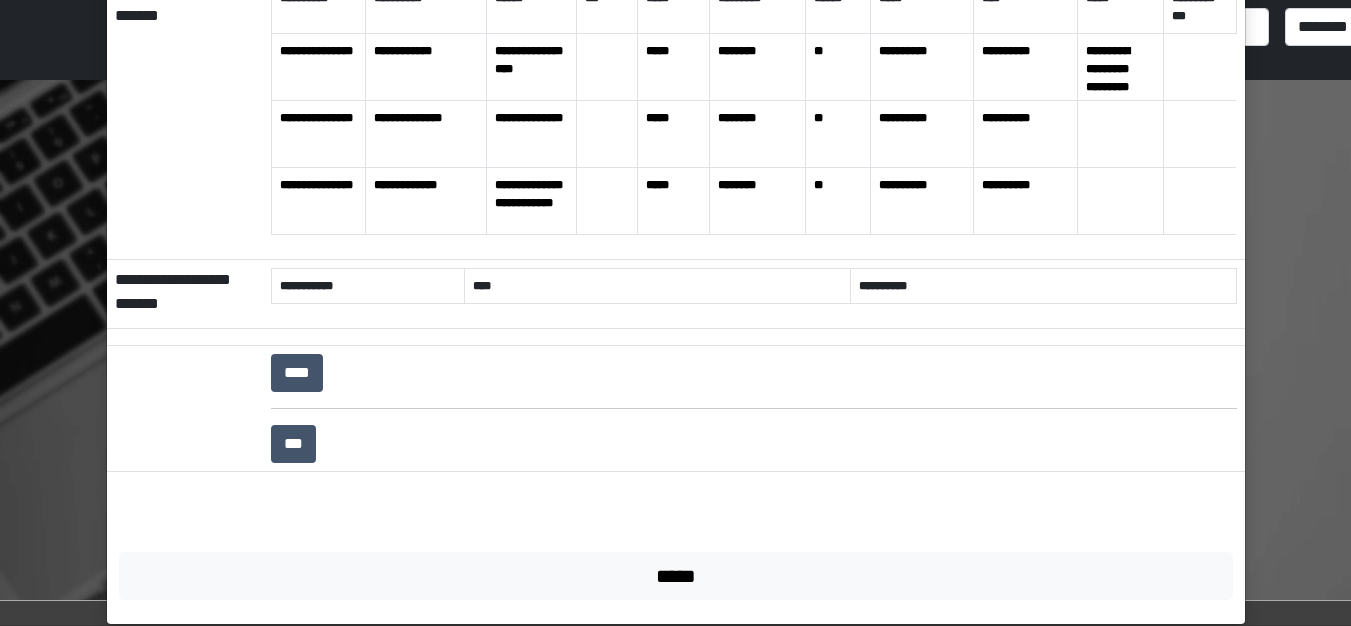 scroll, scrollTop: 300, scrollLeft: 0, axis: vertical 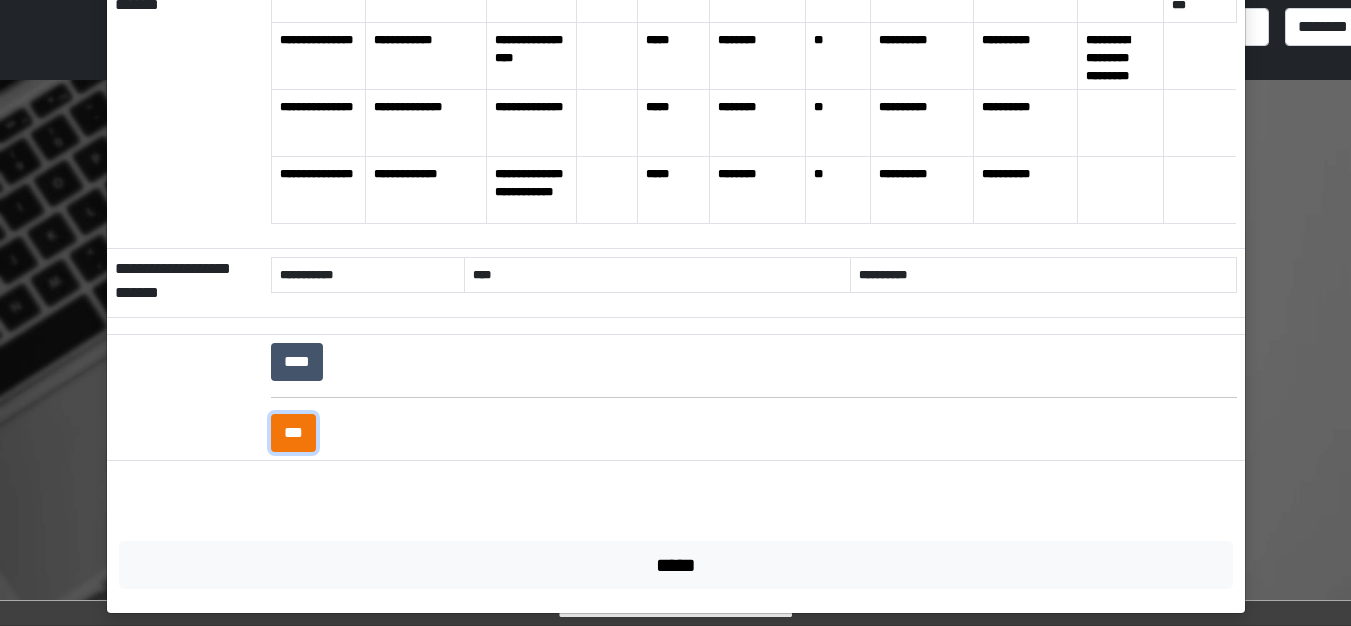 click on "***" at bounding box center (293, 433) 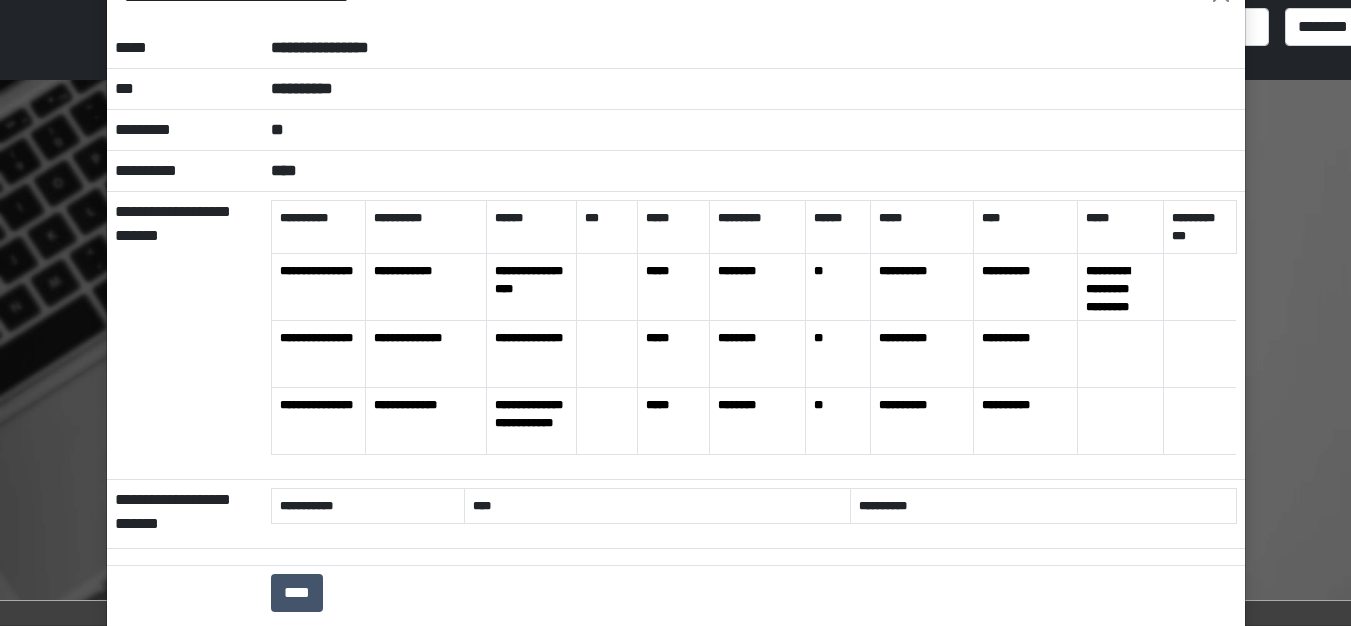 scroll, scrollTop: 0, scrollLeft: 0, axis: both 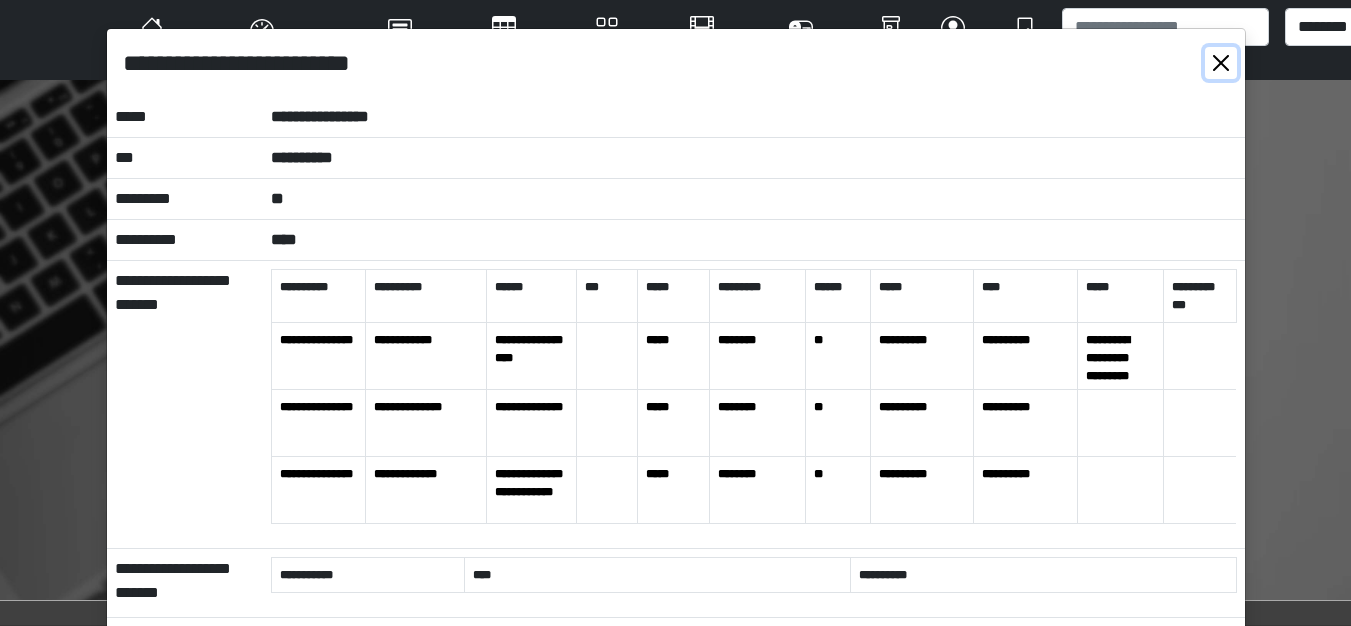 click at bounding box center (1221, 63) 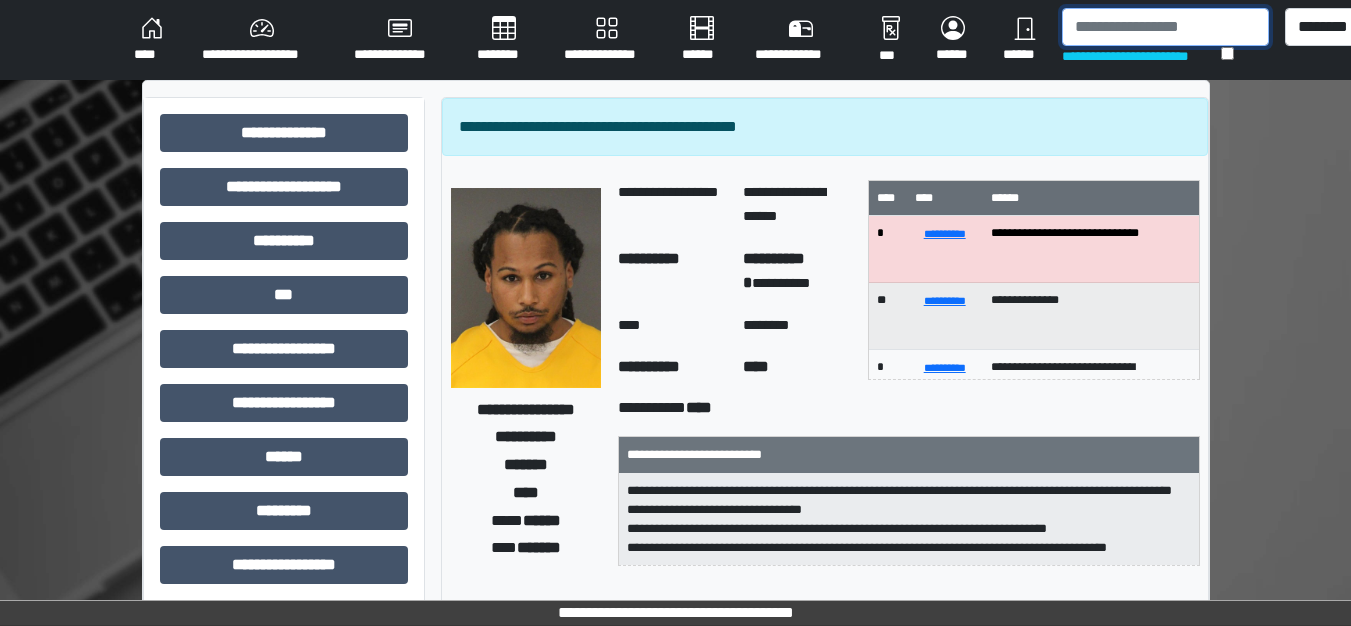 drag, startPoint x: 1213, startPoint y: 63, endPoint x: 1076, endPoint y: 17, distance: 144.51643 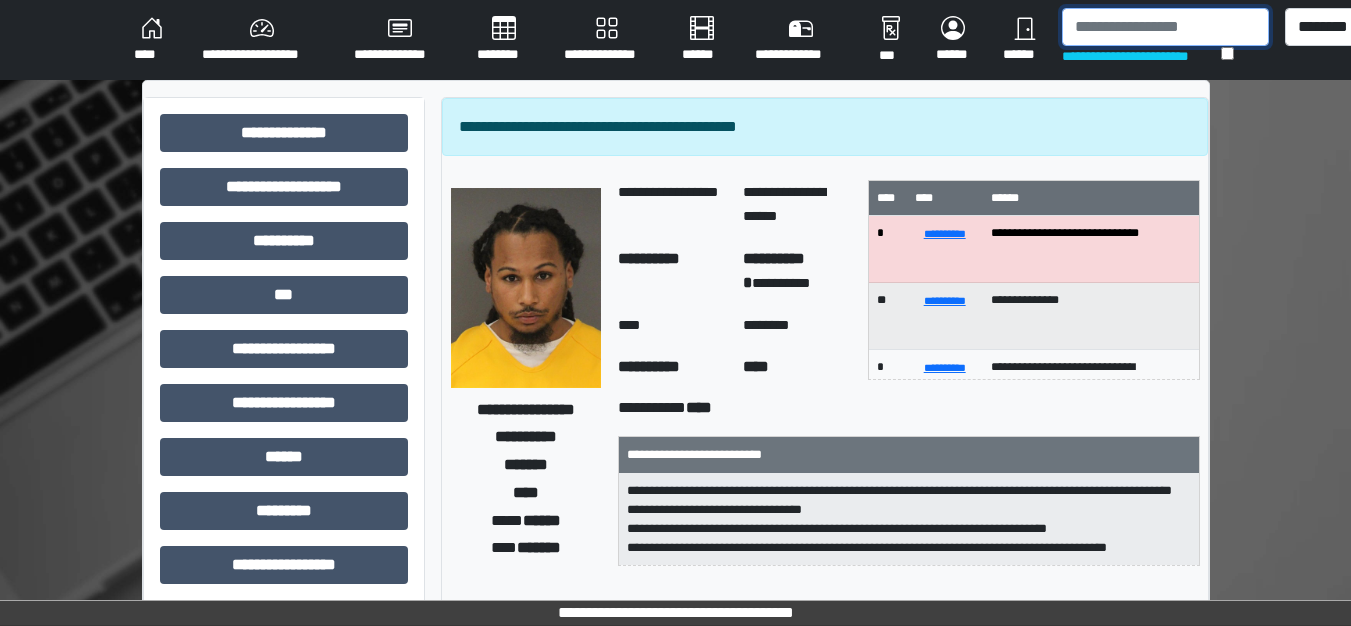 click at bounding box center (1165, 27) 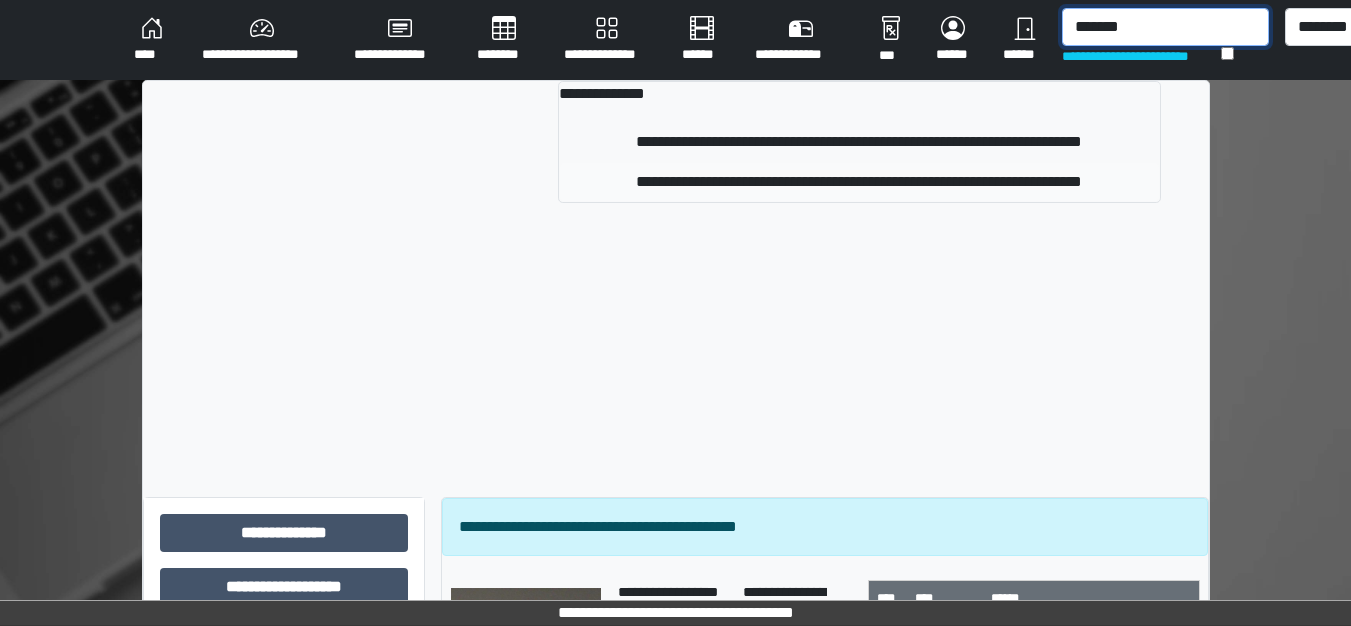 type on "*******" 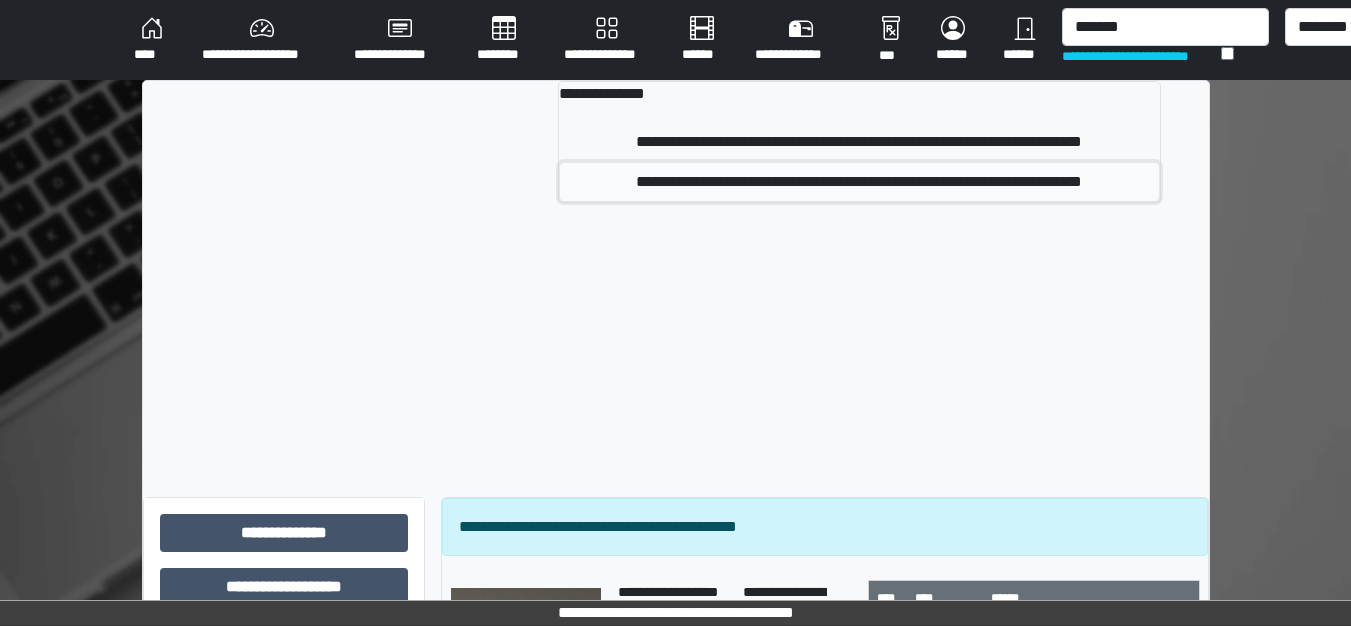 click on "**********" at bounding box center [859, 182] 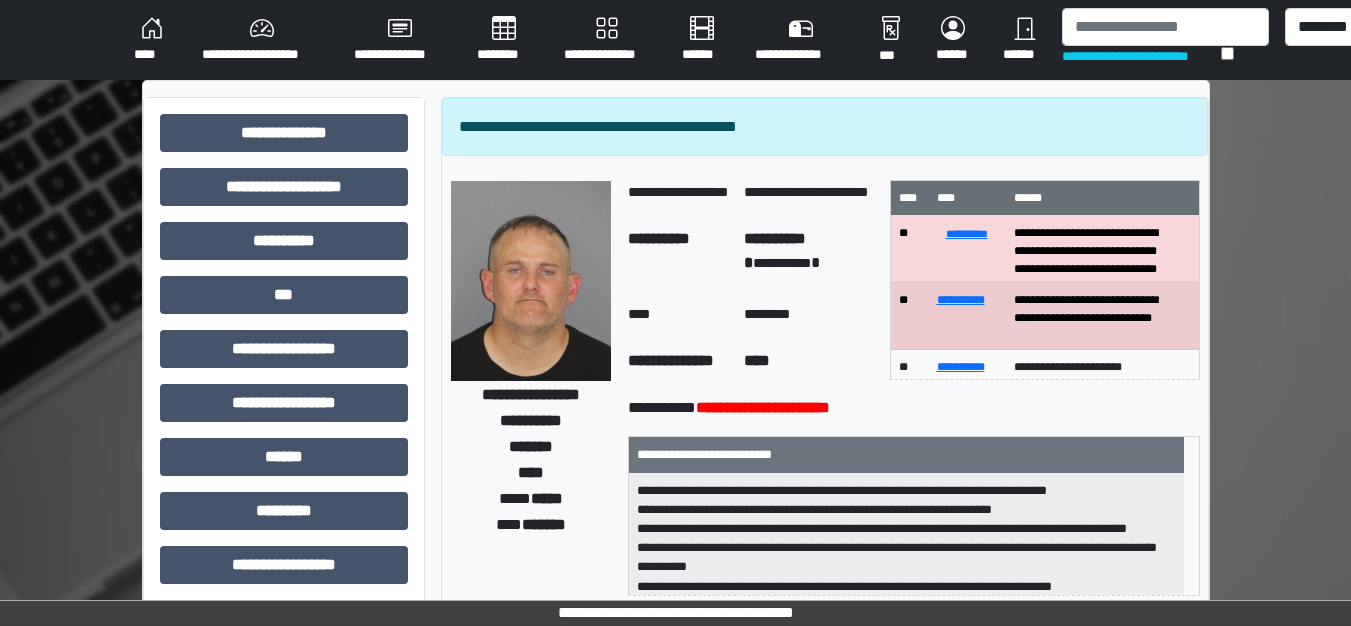 drag, startPoint x: 989, startPoint y: 176, endPoint x: 586, endPoint y: 304, distance: 422.8392 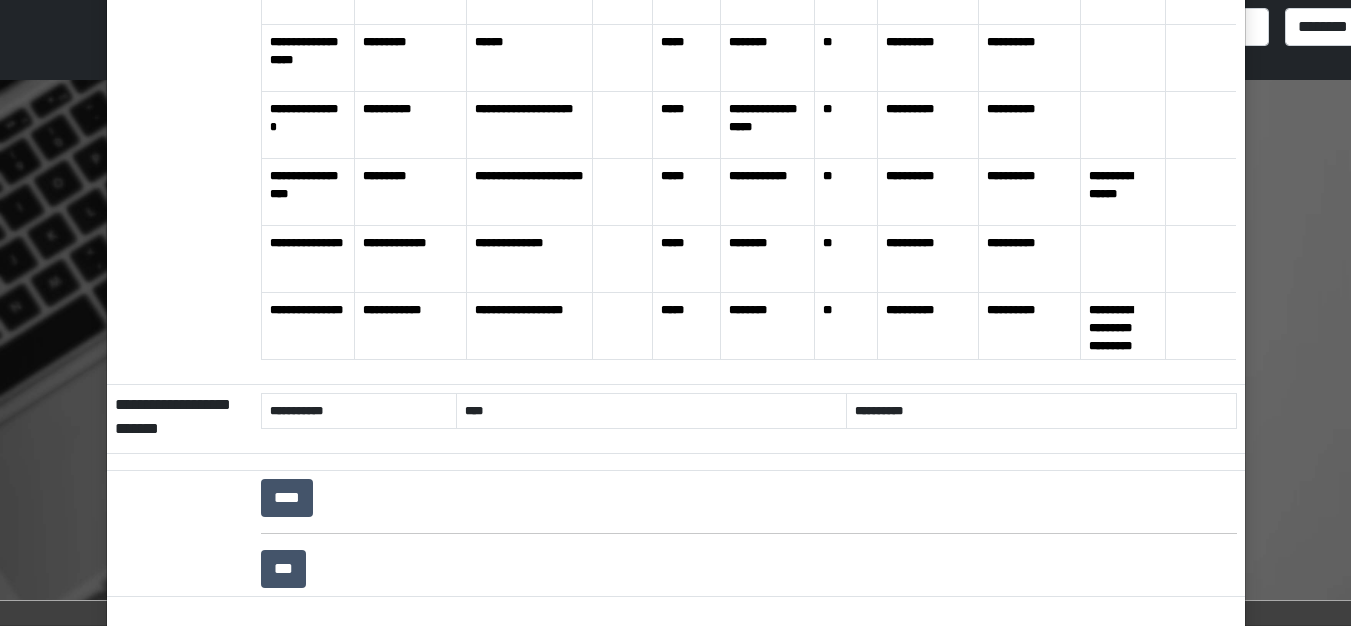 scroll, scrollTop: 400, scrollLeft: 0, axis: vertical 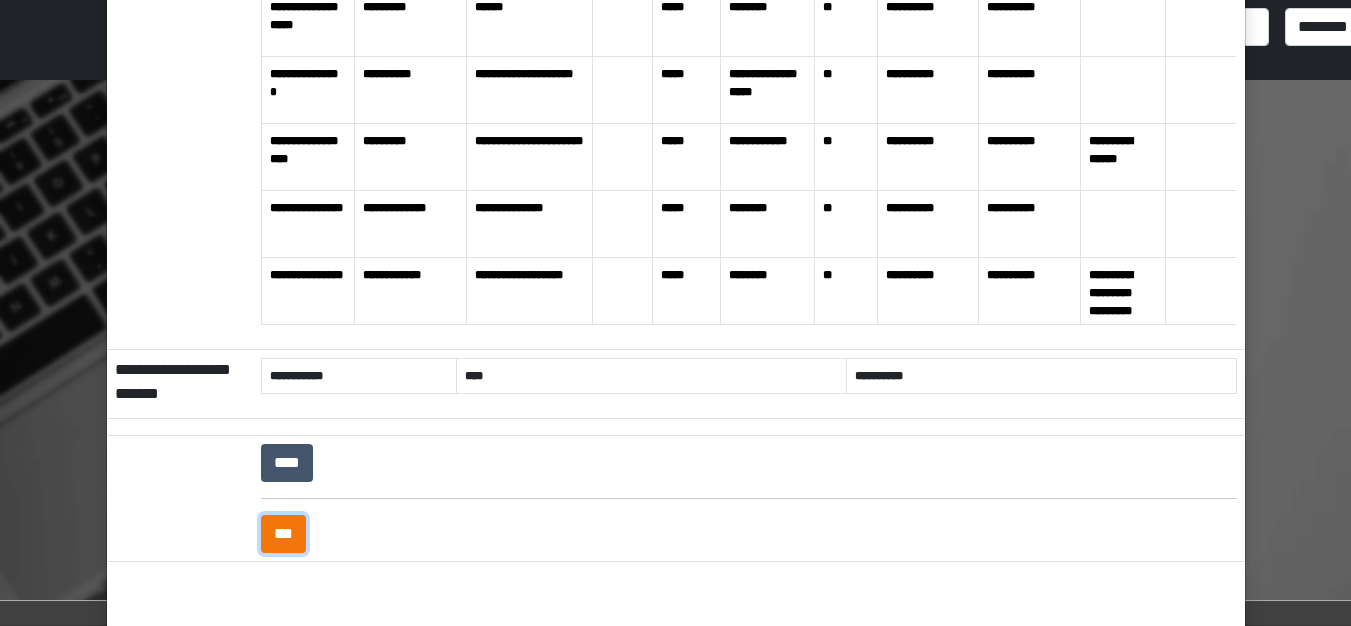 click on "***" at bounding box center (283, 534) 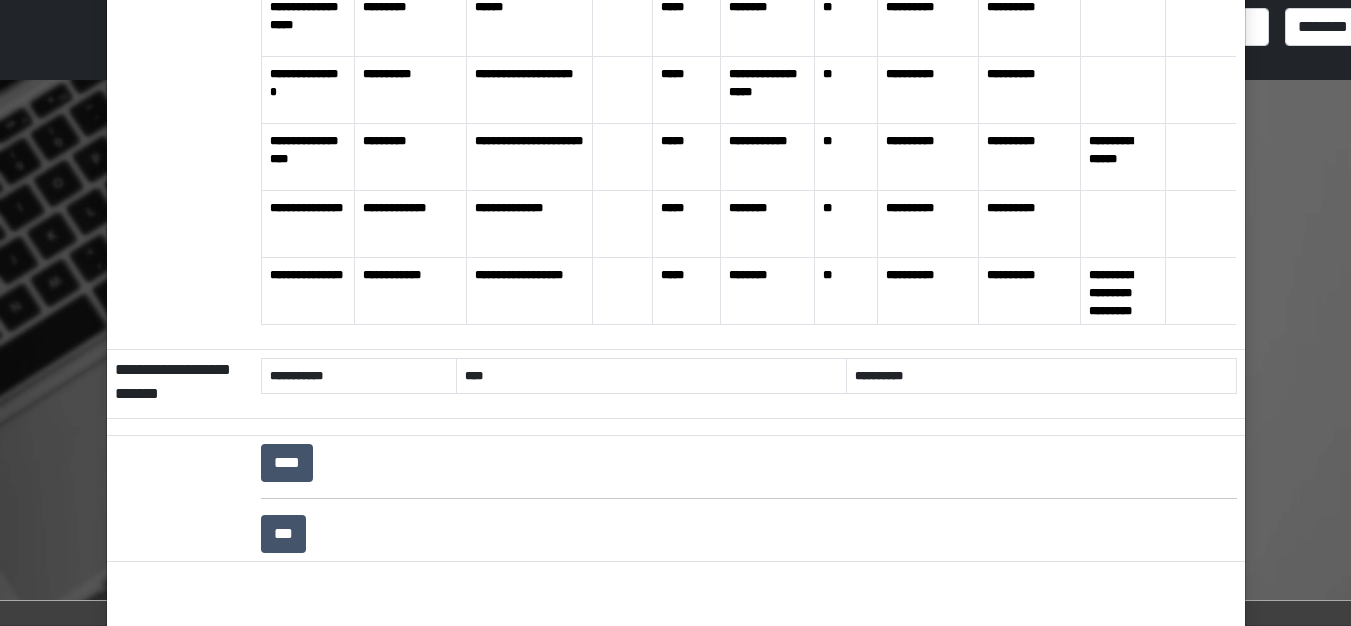 click on "**********" at bounding box center [675, 313] 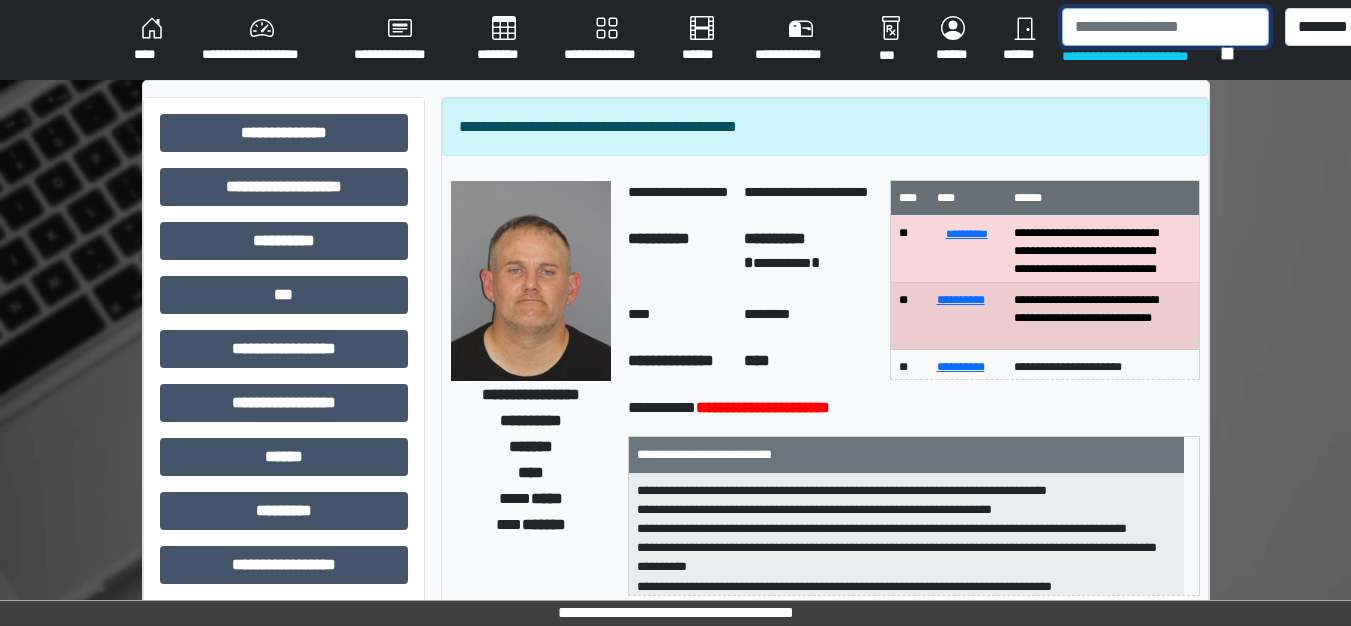 click at bounding box center (1165, 27) 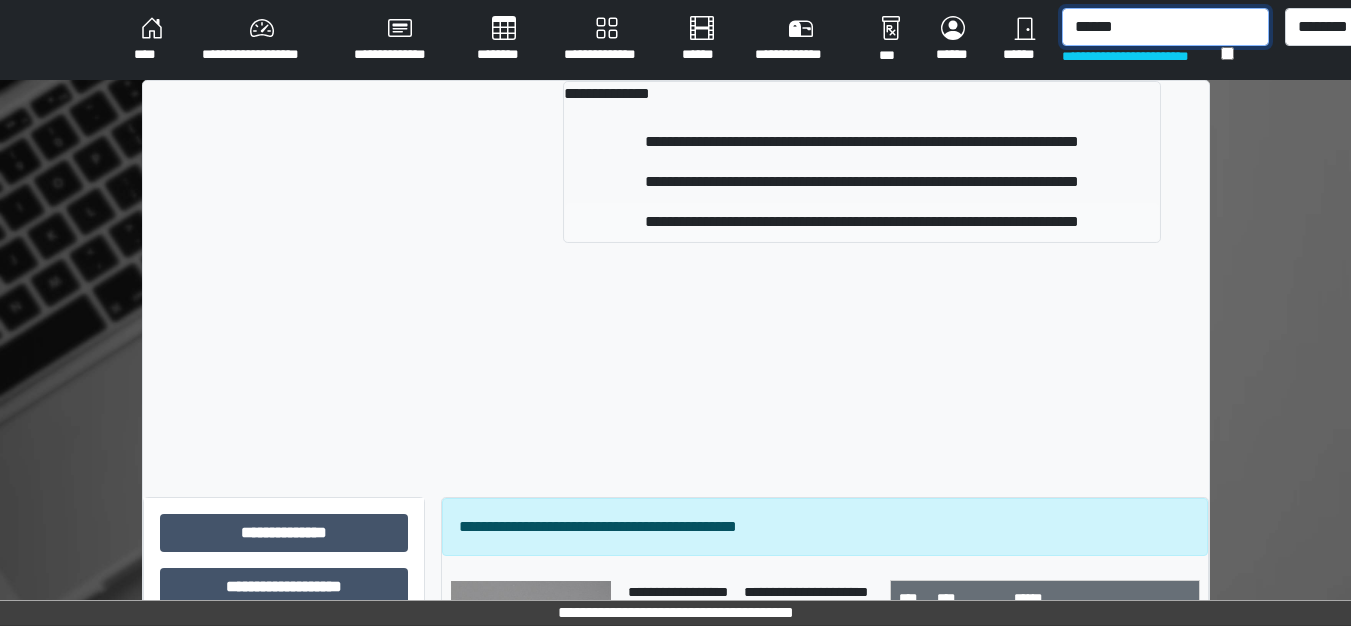type on "******" 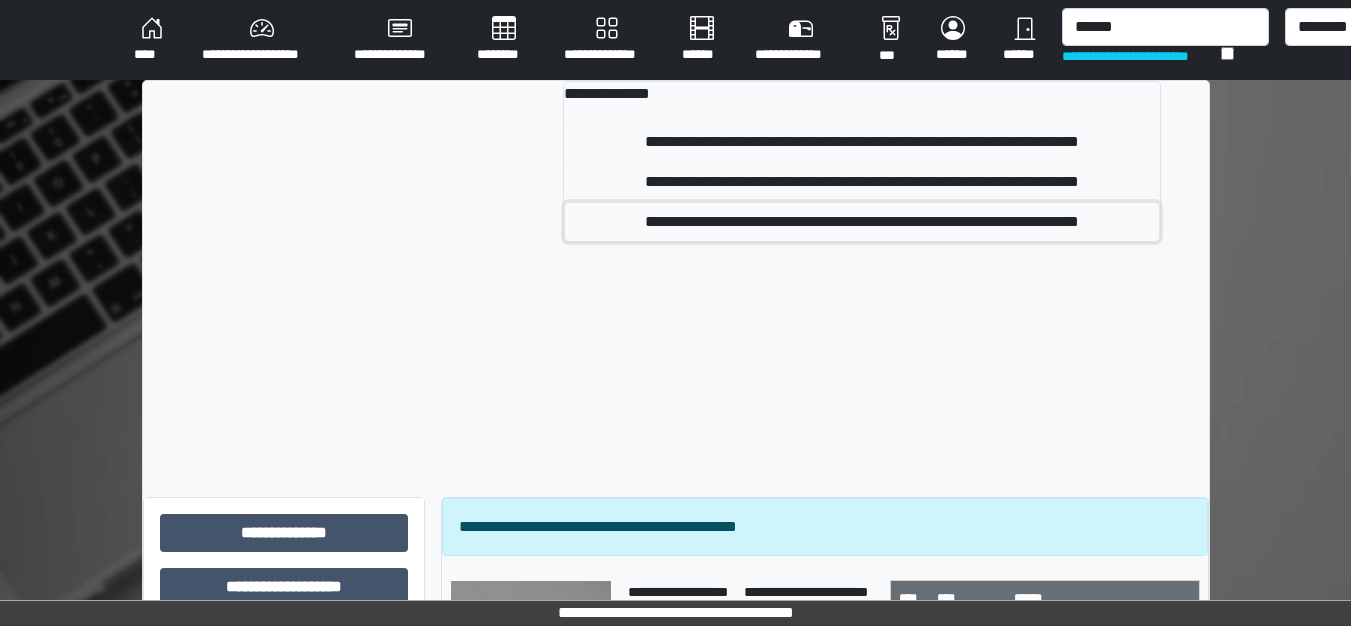 click on "**********" at bounding box center (861, 222) 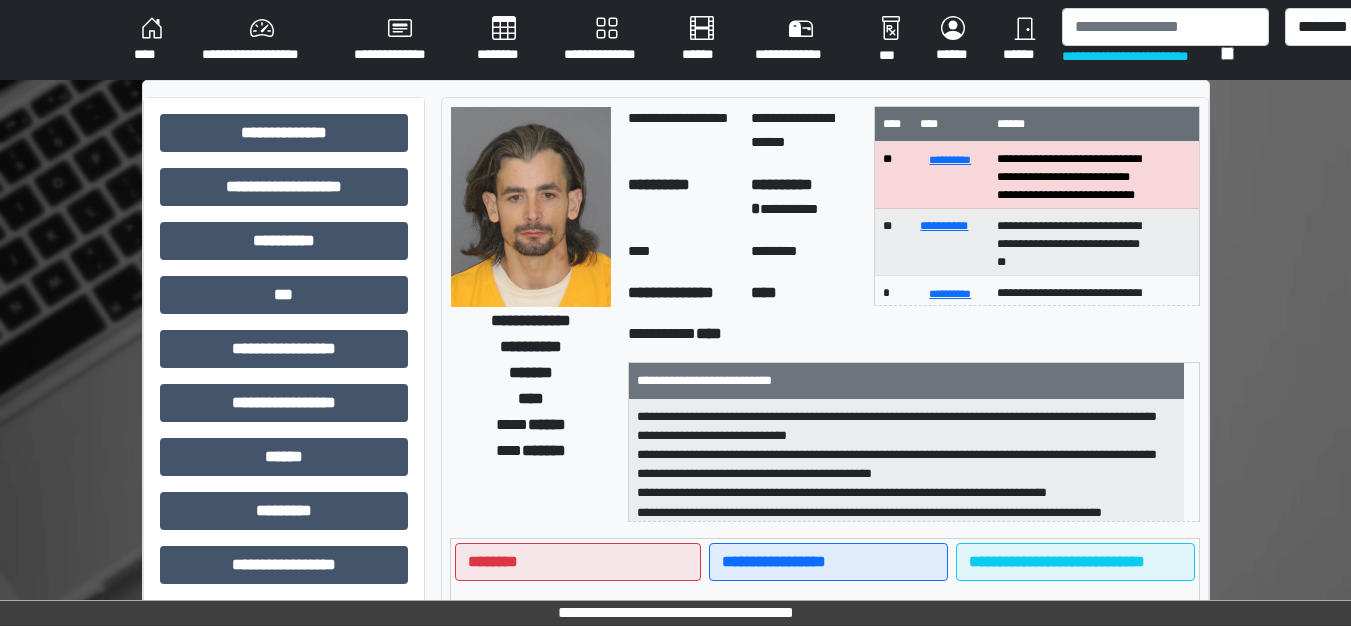 click at bounding box center [531, 207] 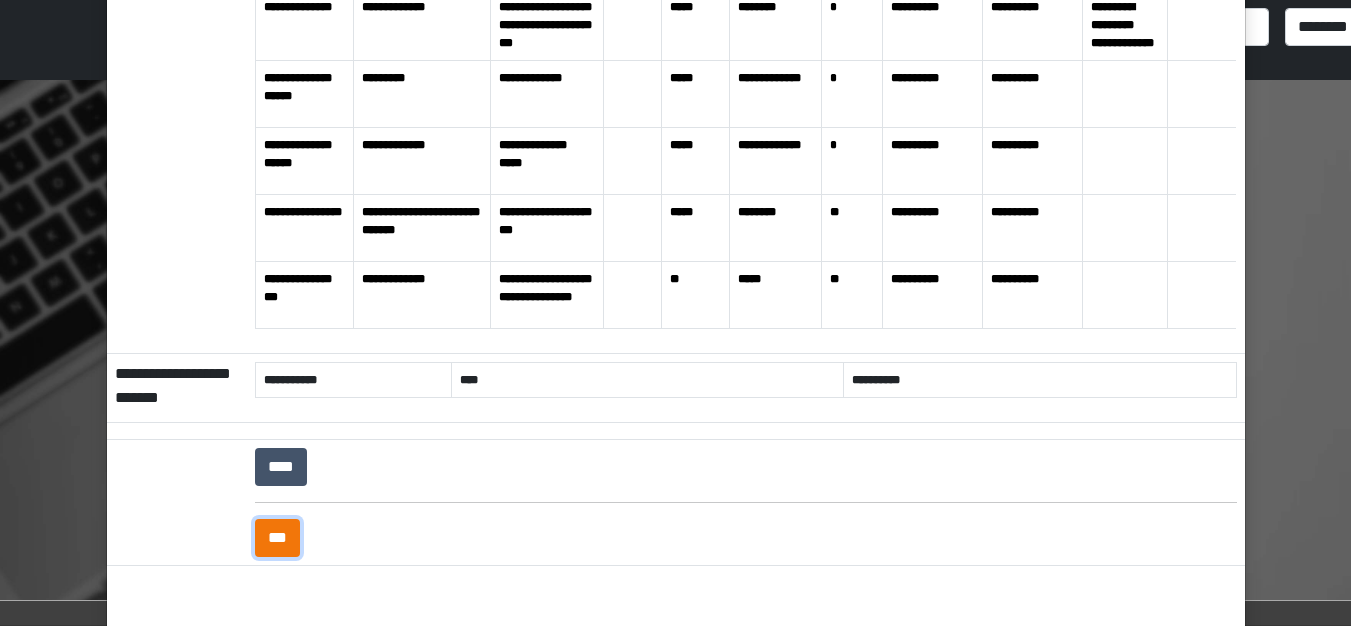 click on "***" at bounding box center [277, 538] 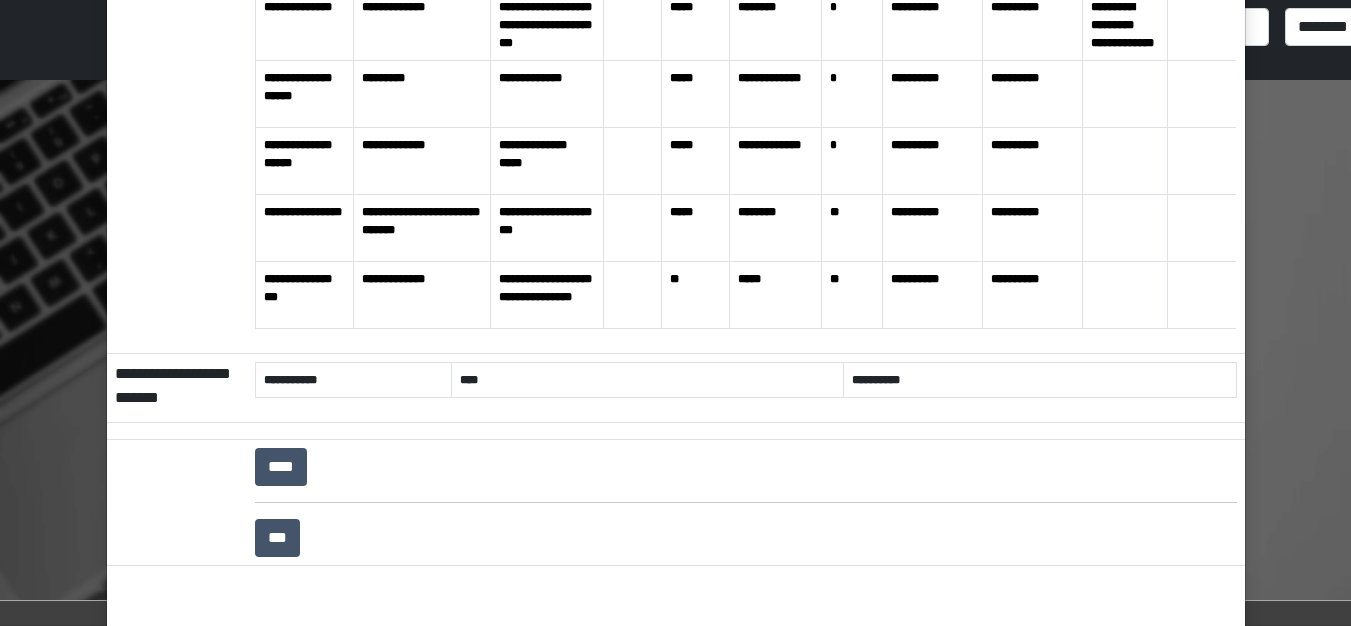 click on "**********" at bounding box center [675, 313] 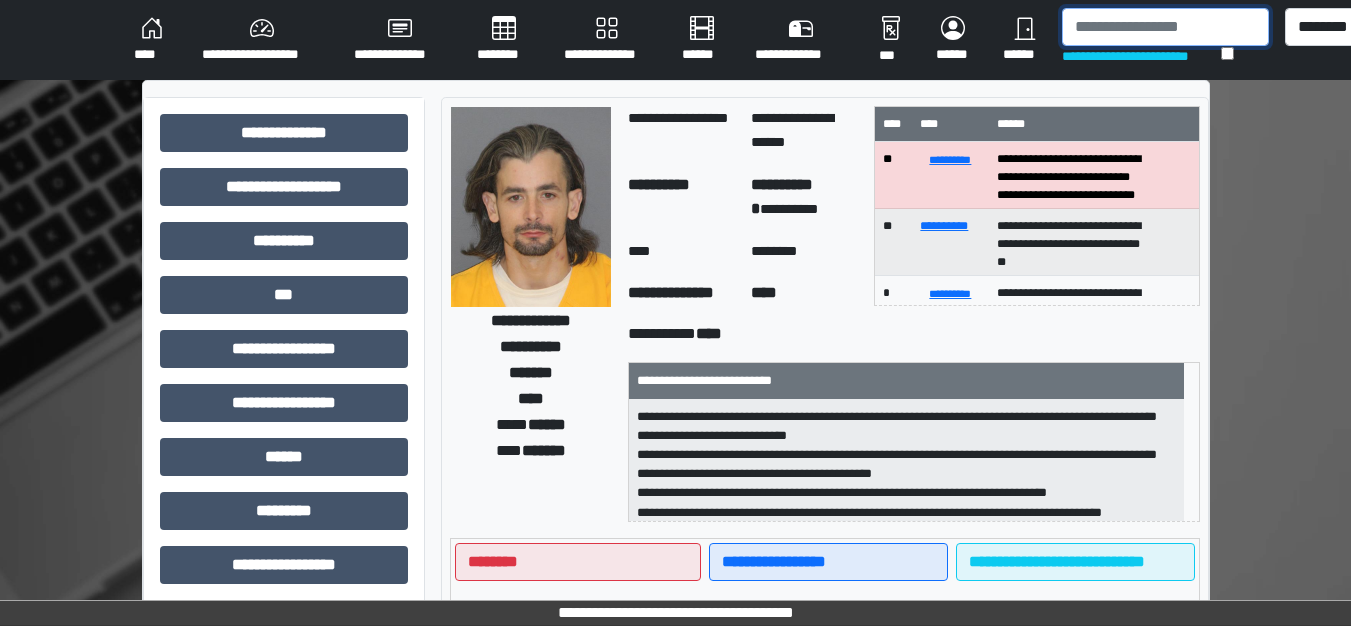 click at bounding box center [1165, 27] 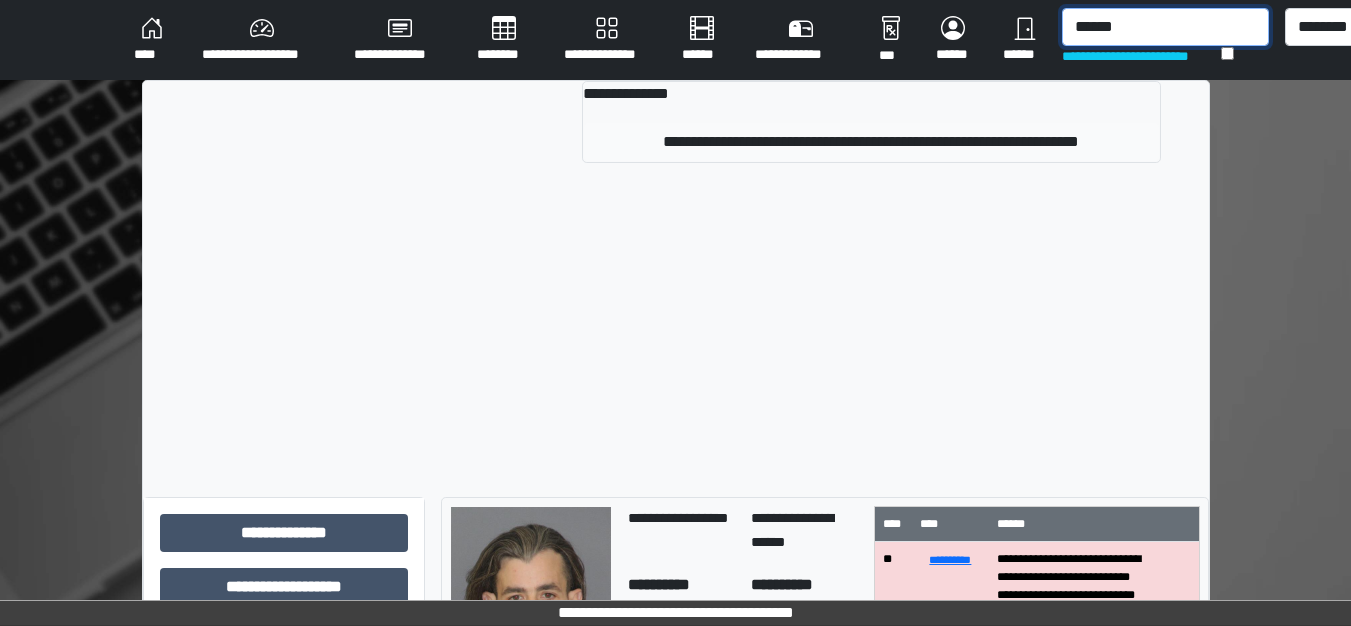 type on "******" 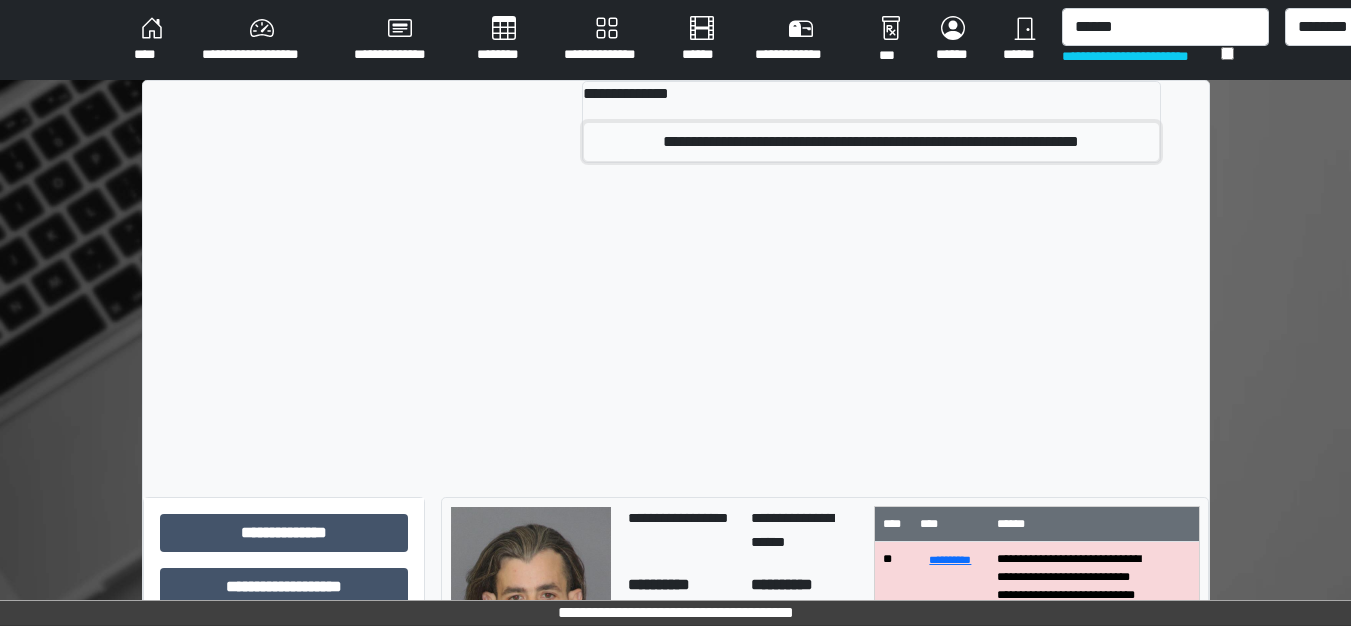 click on "**********" at bounding box center [871, 142] 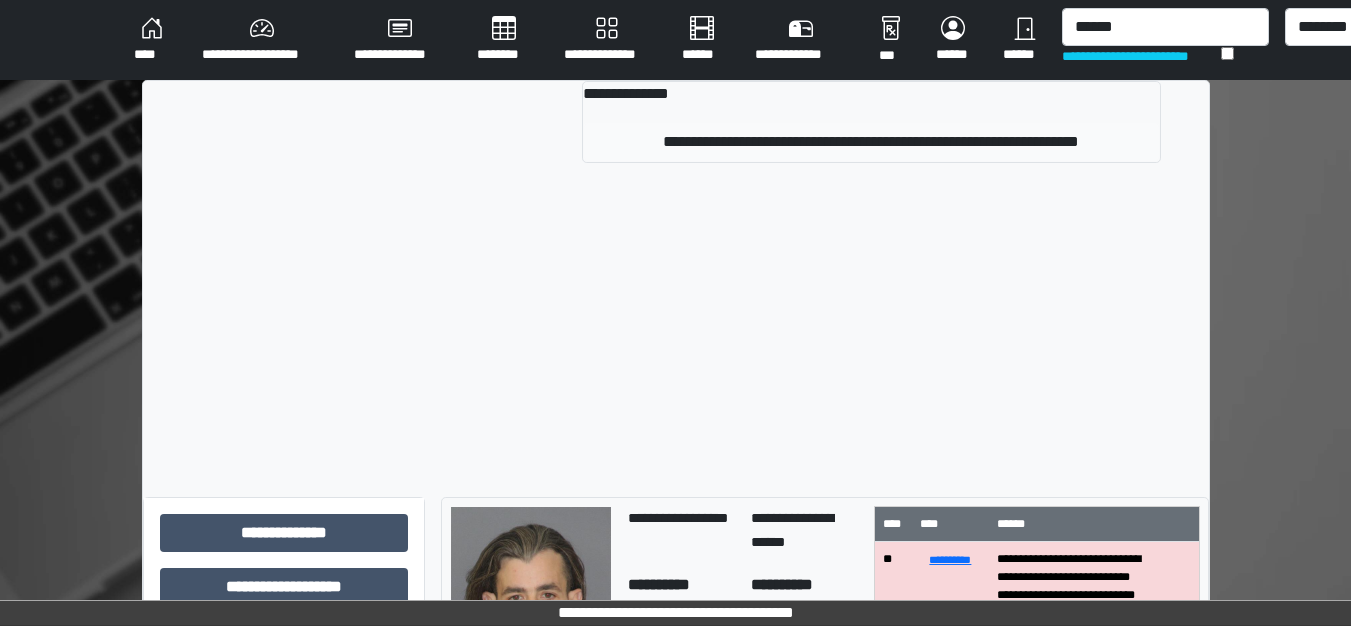 type 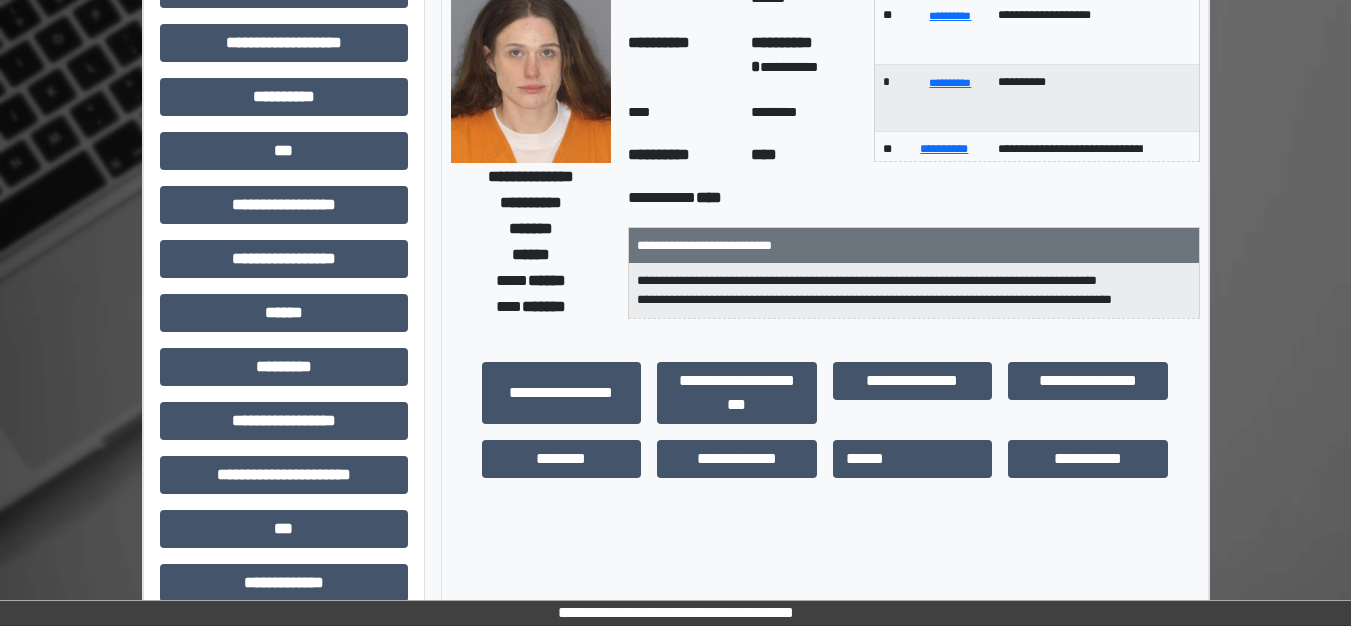 scroll, scrollTop: 100, scrollLeft: 0, axis: vertical 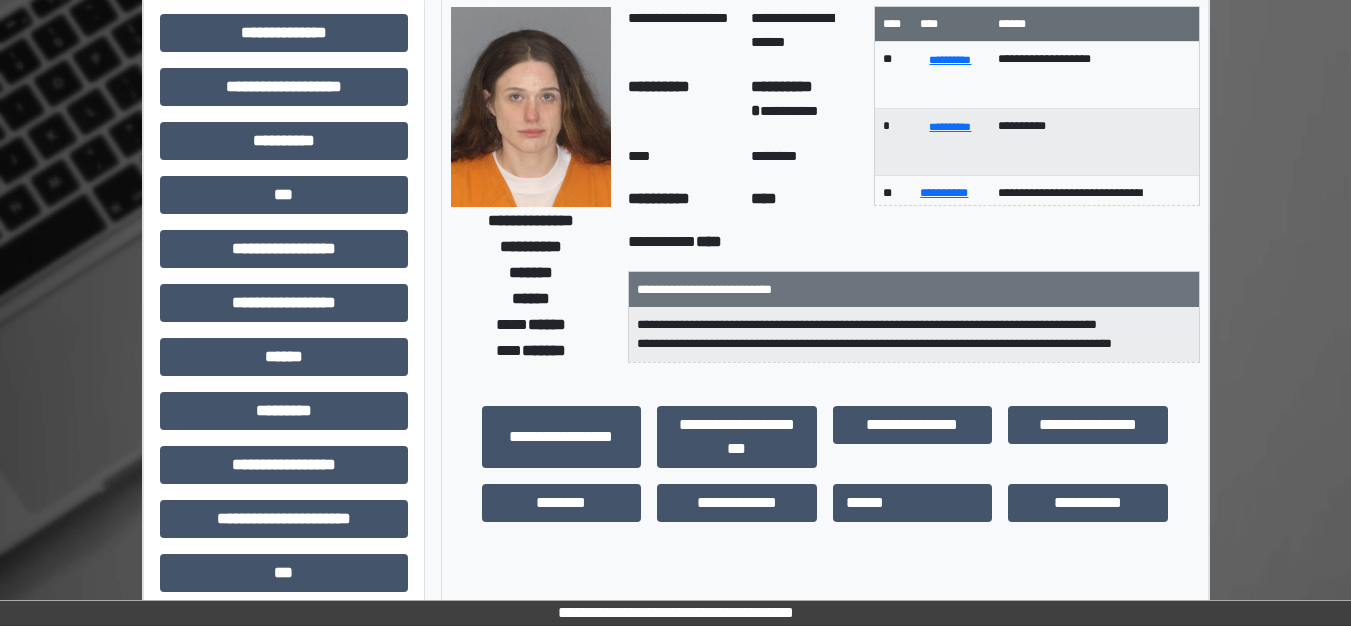 click at bounding box center (531, 107) 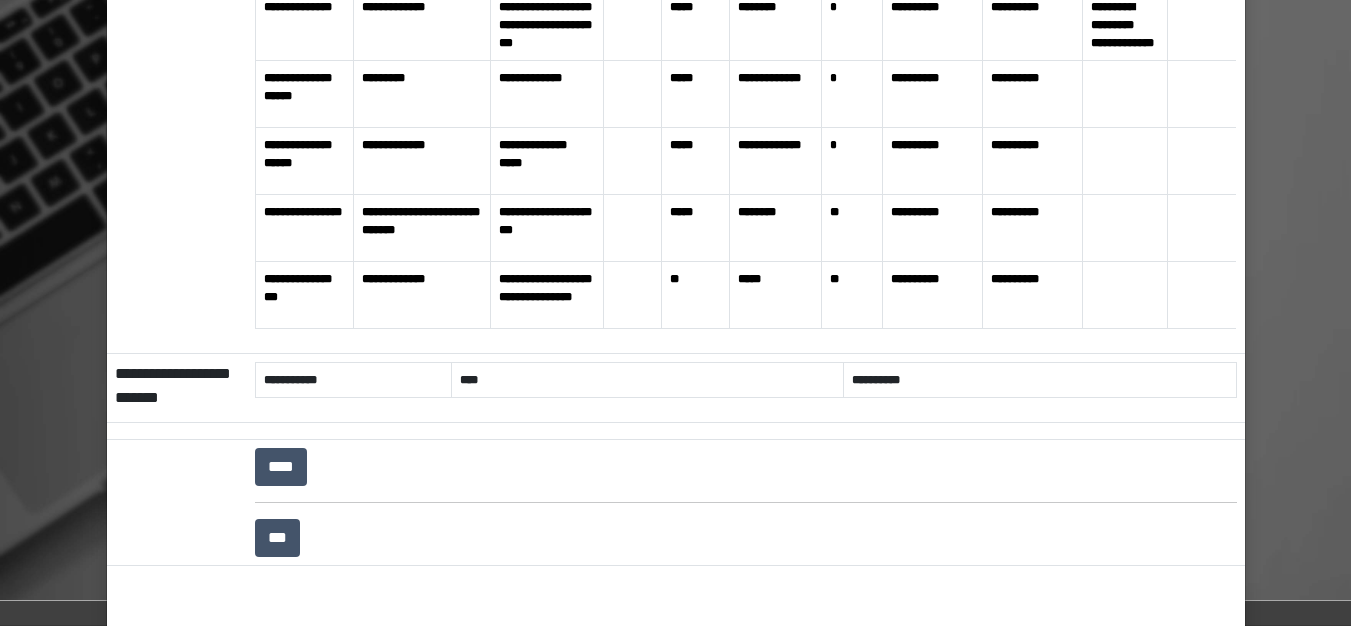 scroll, scrollTop: 285, scrollLeft: 0, axis: vertical 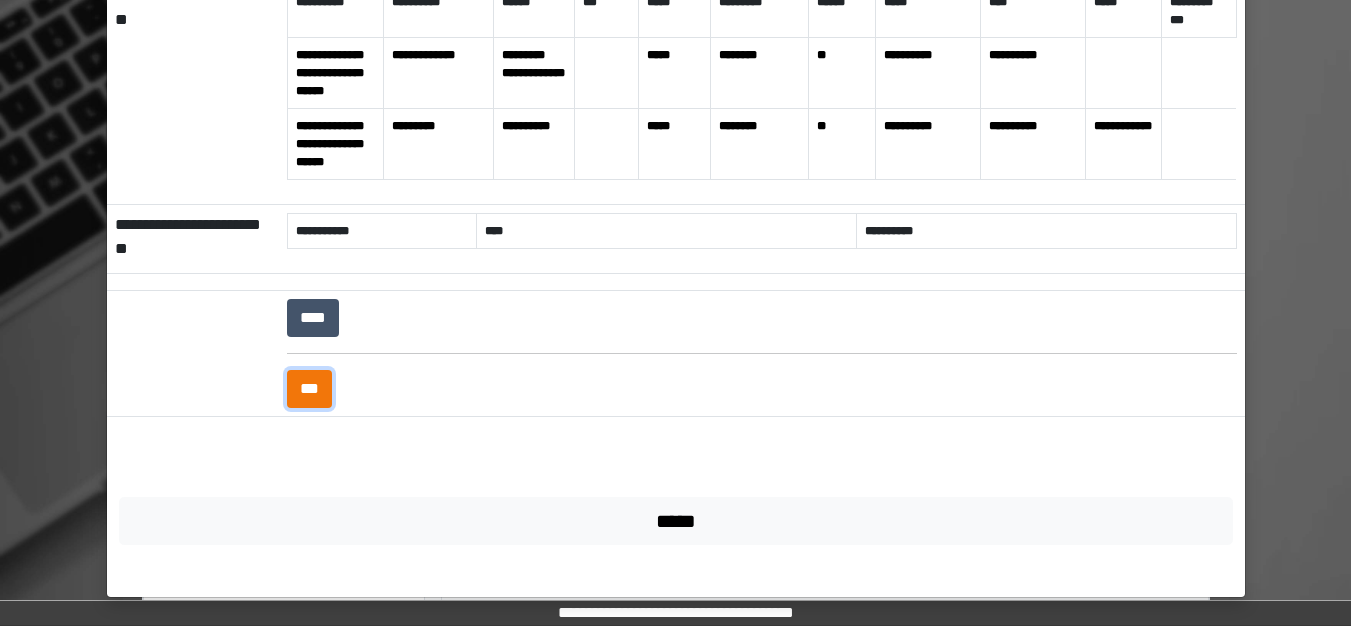 click on "***" at bounding box center [309, 389] 